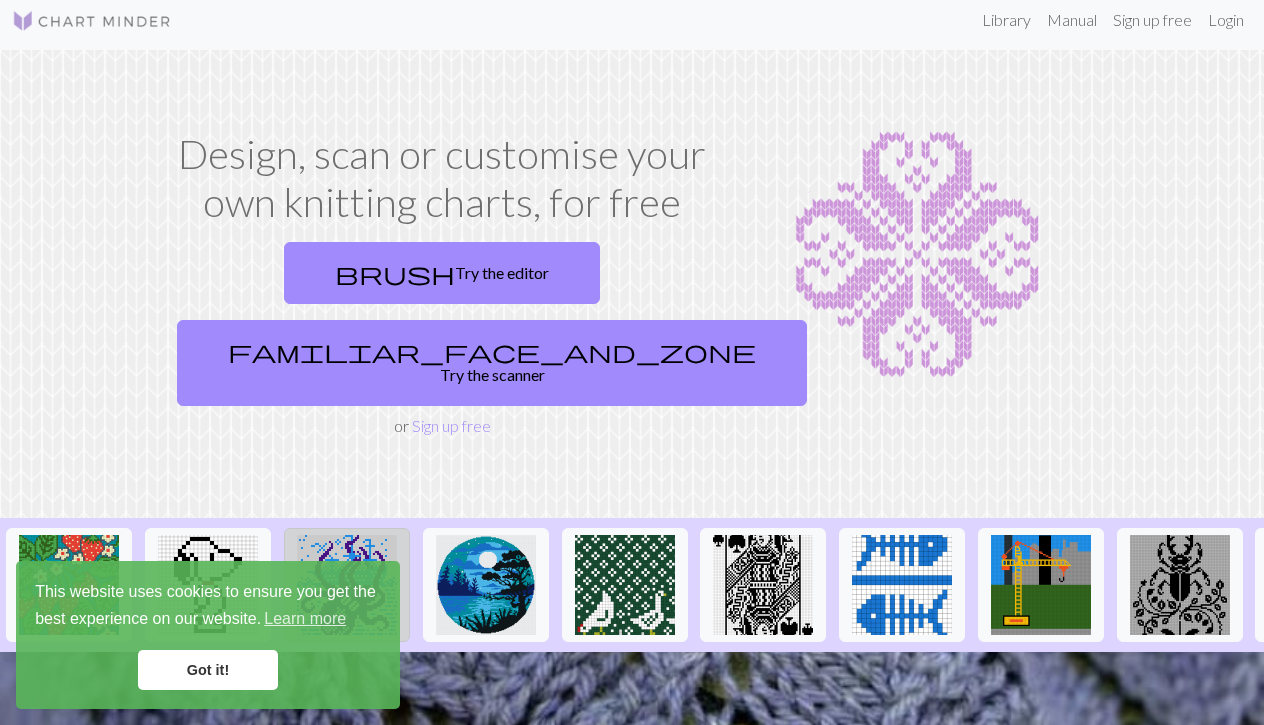 scroll, scrollTop: 5, scrollLeft: 0, axis: vertical 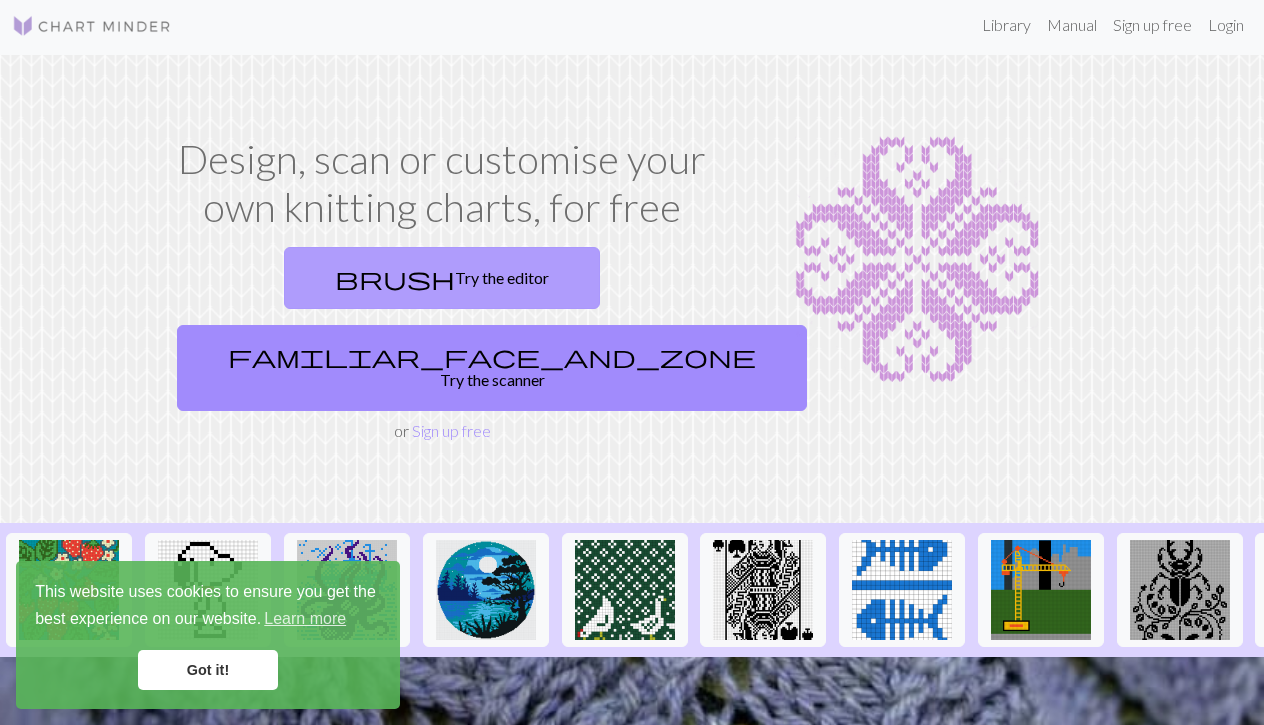 click on "brush  Try the editor" at bounding box center [442, 278] 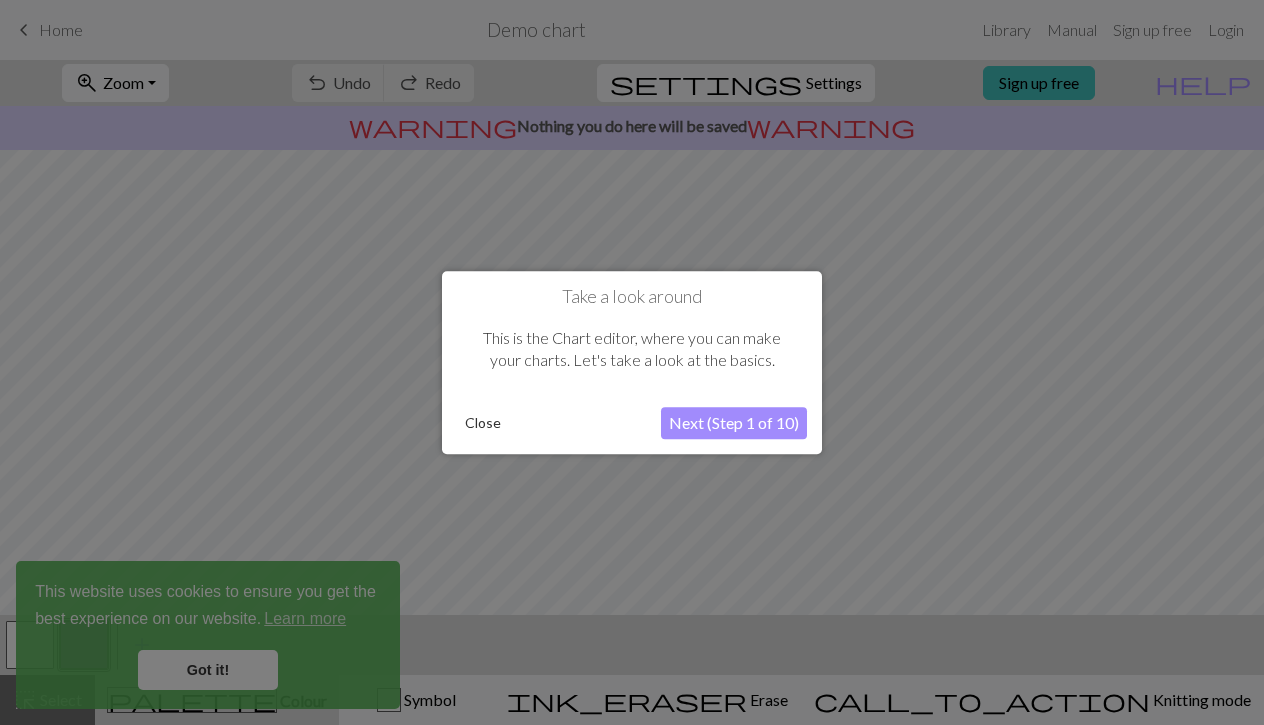 scroll, scrollTop: 0, scrollLeft: 0, axis: both 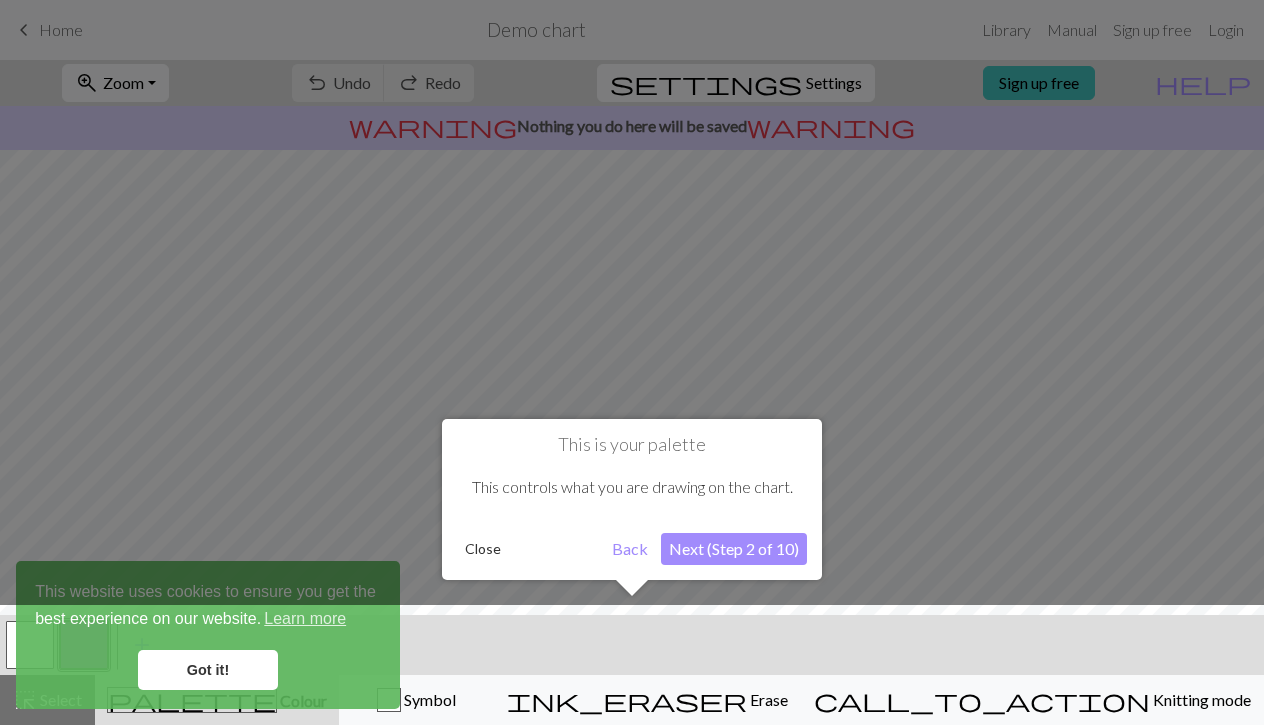 click at bounding box center [632, 670] 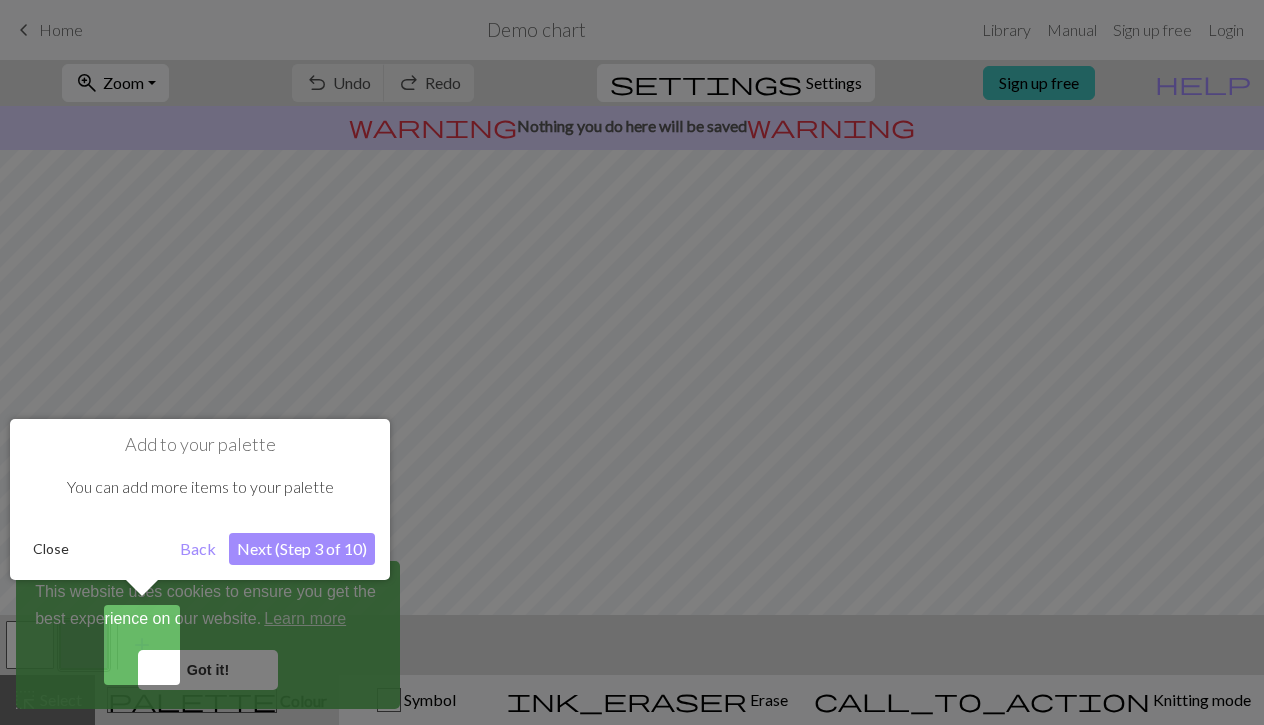 click on "Back" at bounding box center [198, 549] 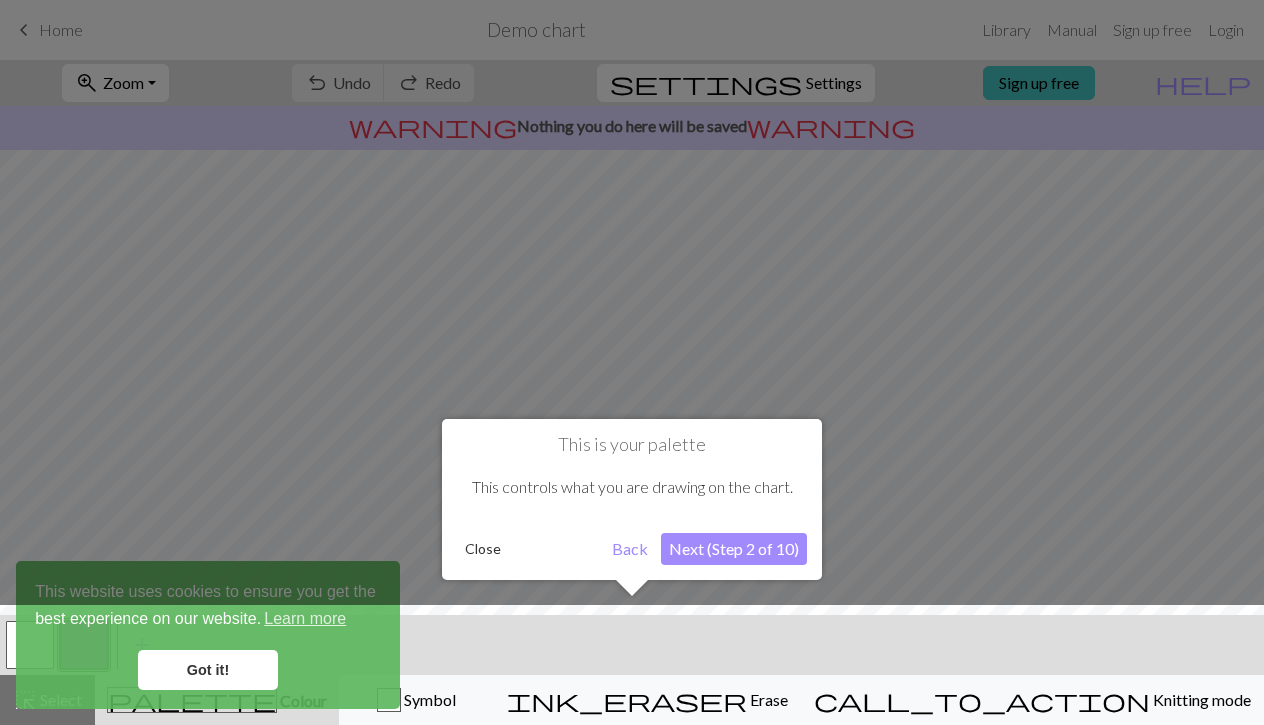 click on "Next (Step 2 of 10)" at bounding box center [734, 549] 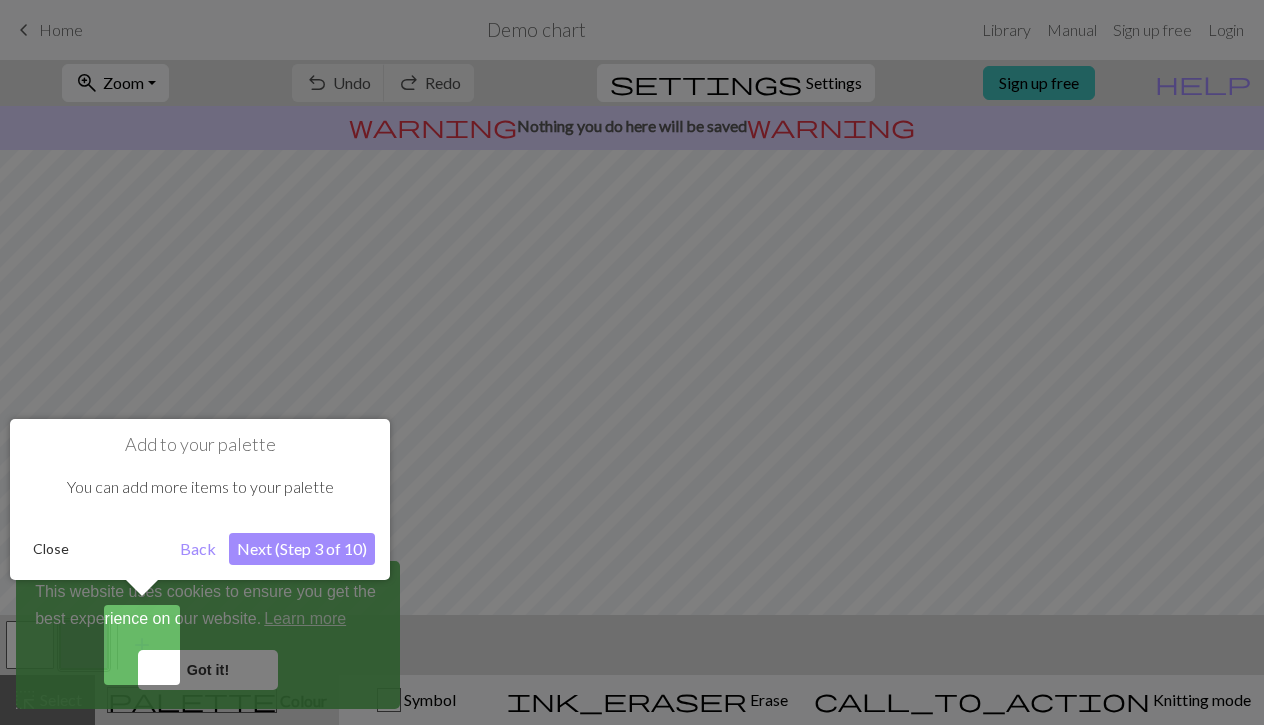 click on "Next (Step 3 of 10)" at bounding box center [302, 549] 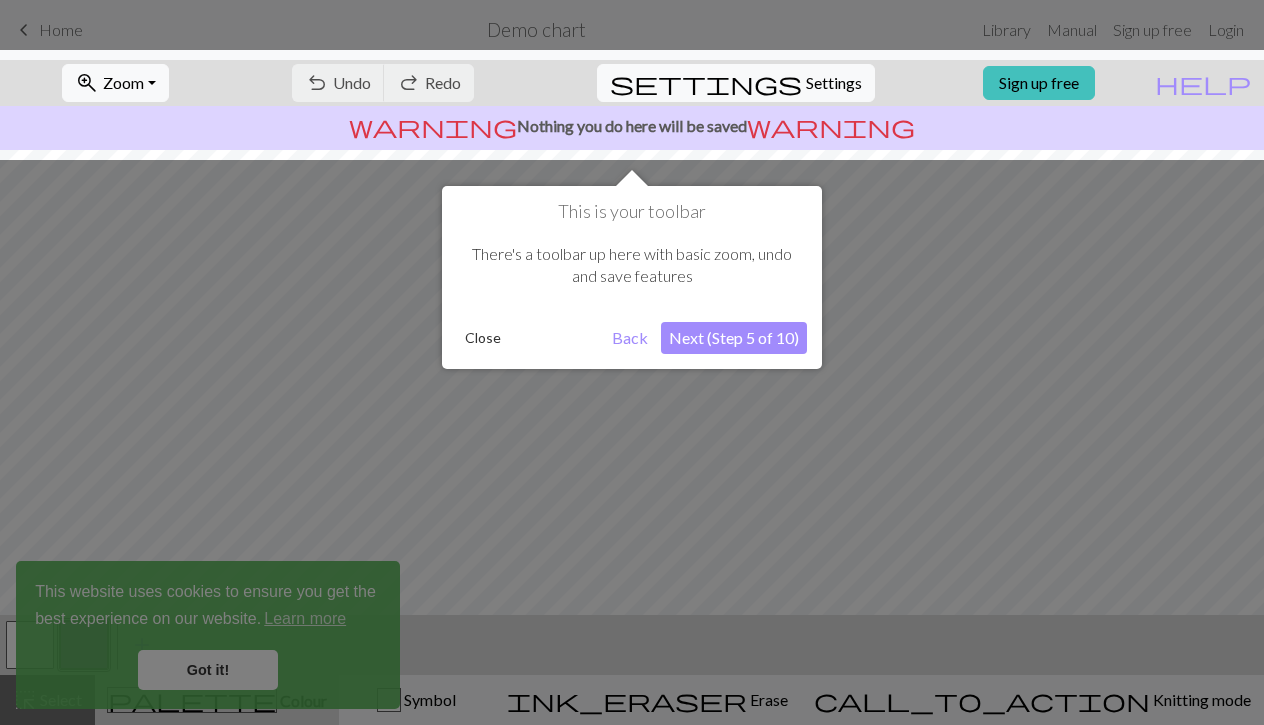 click on "Next (Step 5 of 10)" at bounding box center [734, 338] 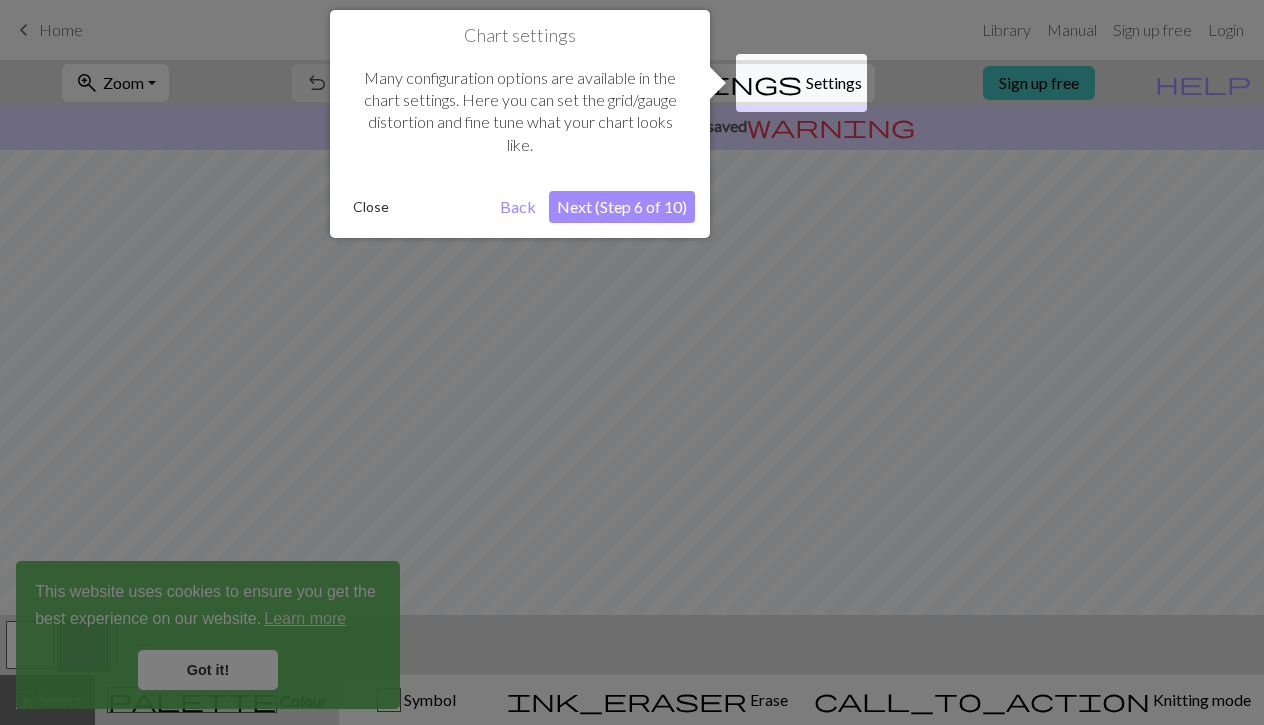 click on "Next (Step 6 of 10)" at bounding box center [622, 207] 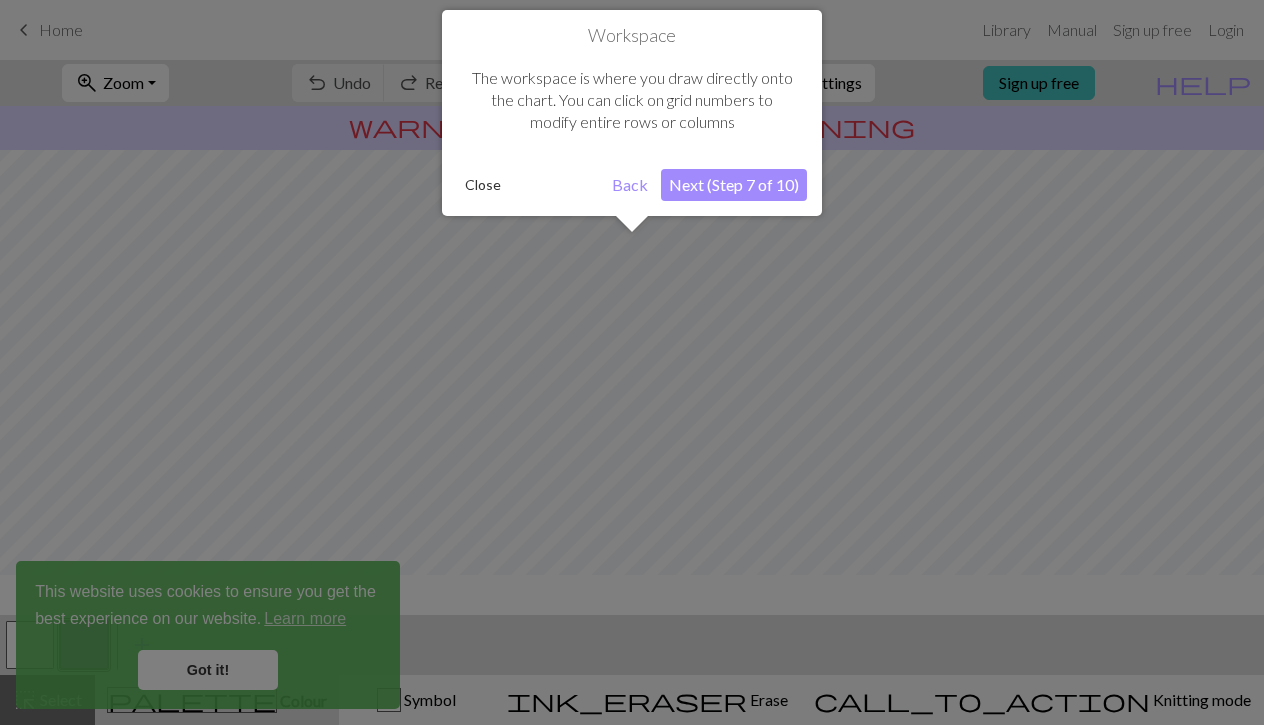 scroll, scrollTop: 120, scrollLeft: 0, axis: vertical 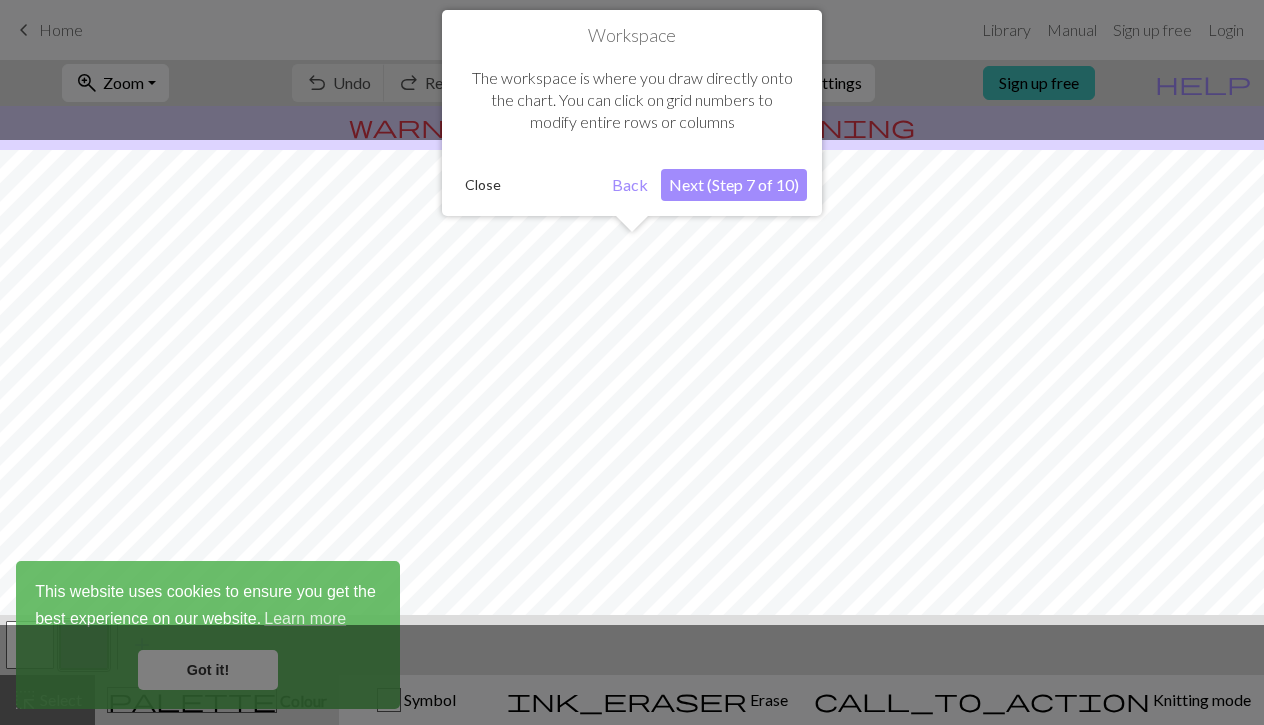click on "Next (Step 7 of 10)" at bounding box center [734, 185] 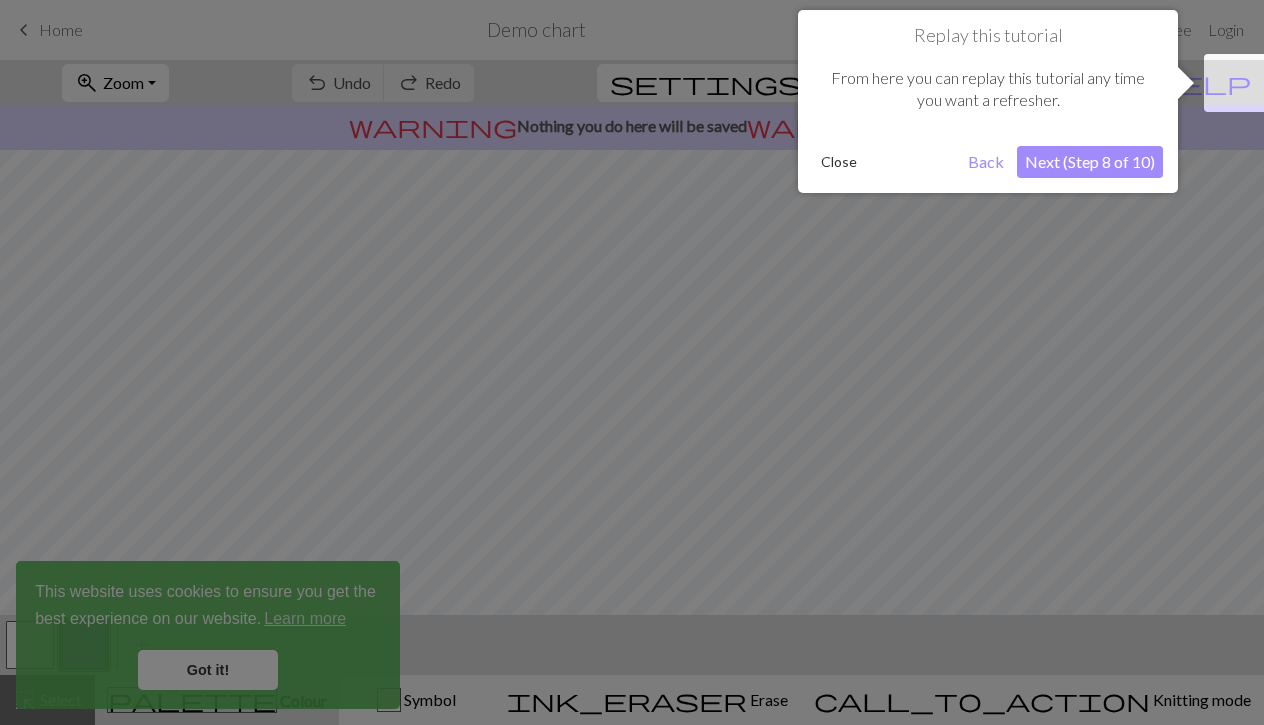 click on "Next (Step 8 of 10)" at bounding box center (1090, 162) 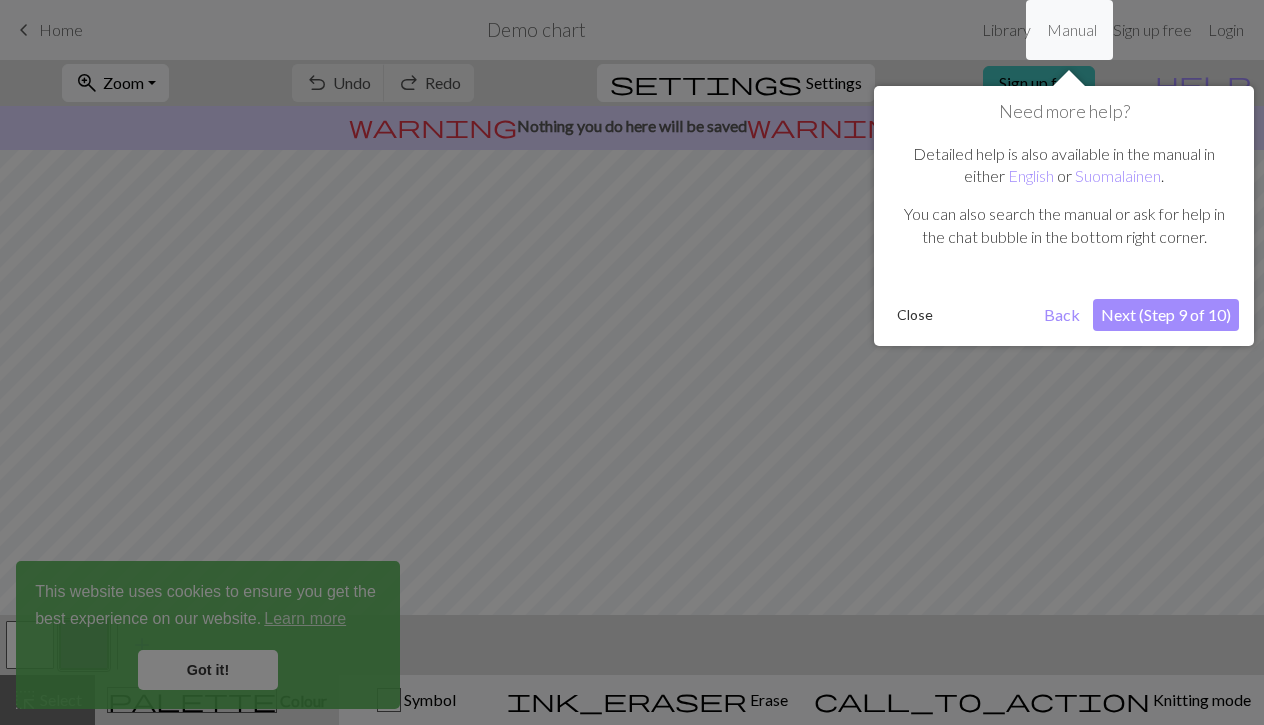 click on "Next (Step 9 of 10)" at bounding box center [1166, 315] 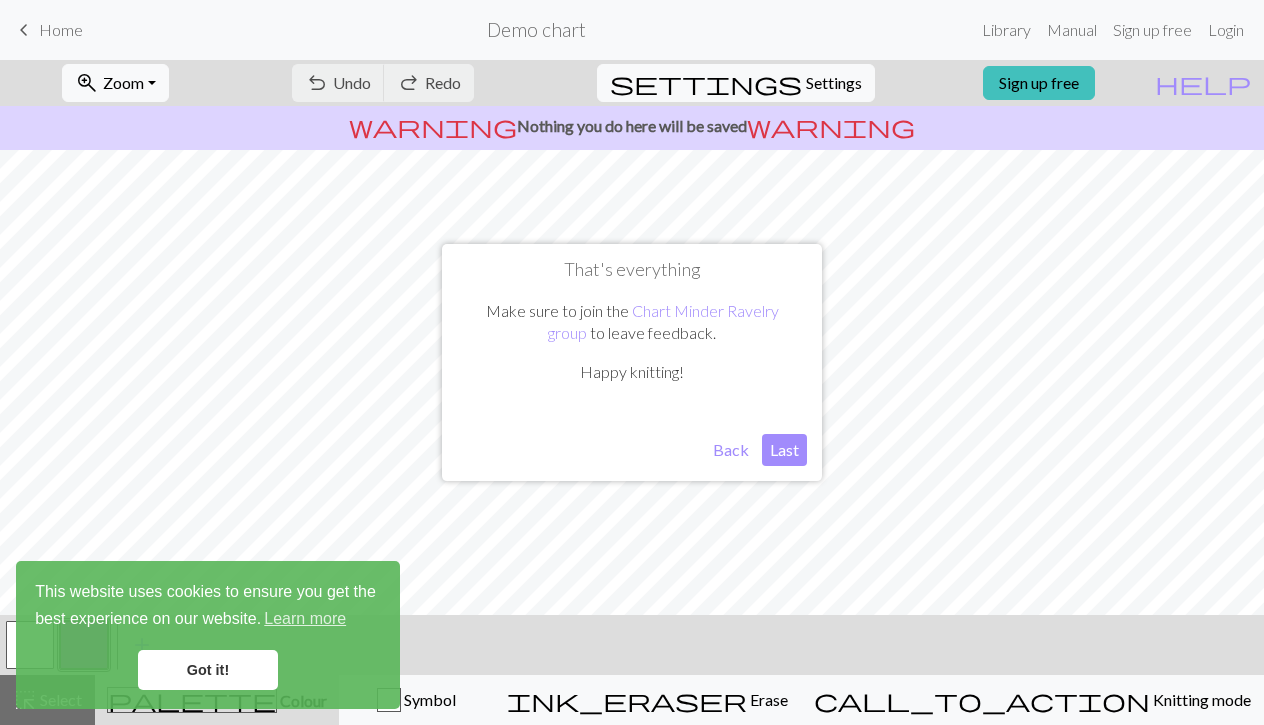 click on "Last" at bounding box center [784, 450] 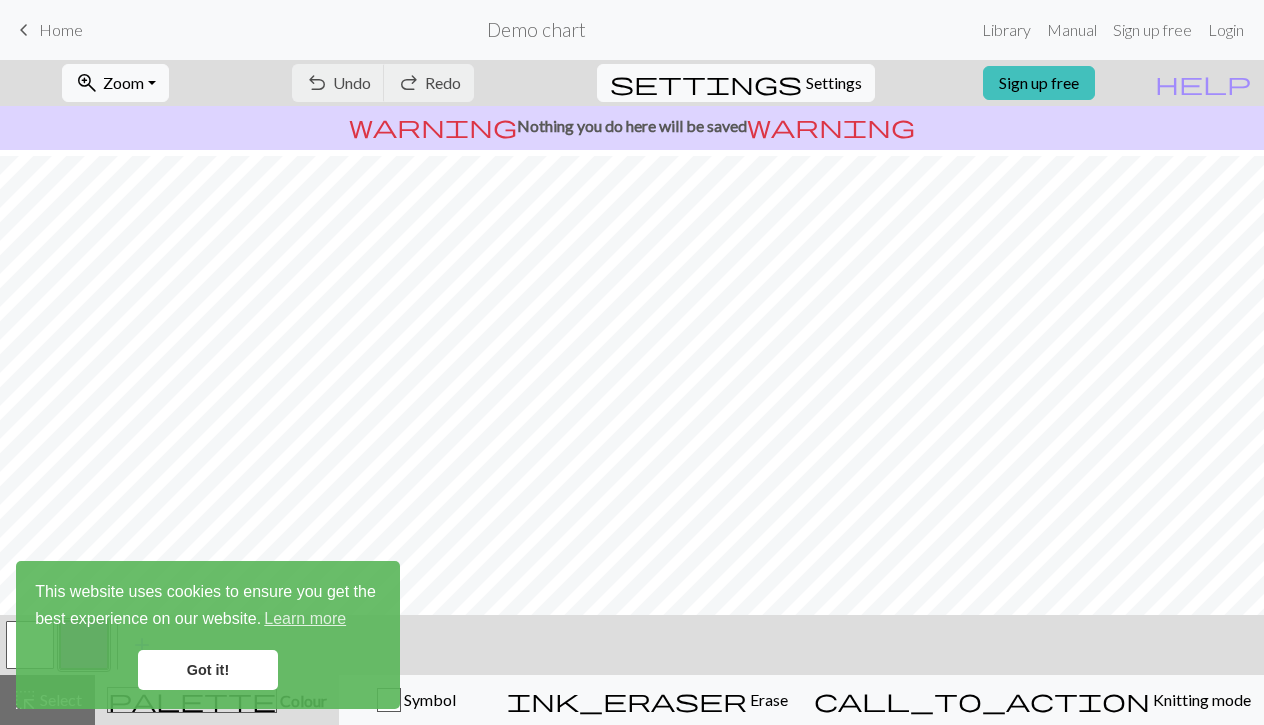 scroll, scrollTop: 142, scrollLeft: 0, axis: vertical 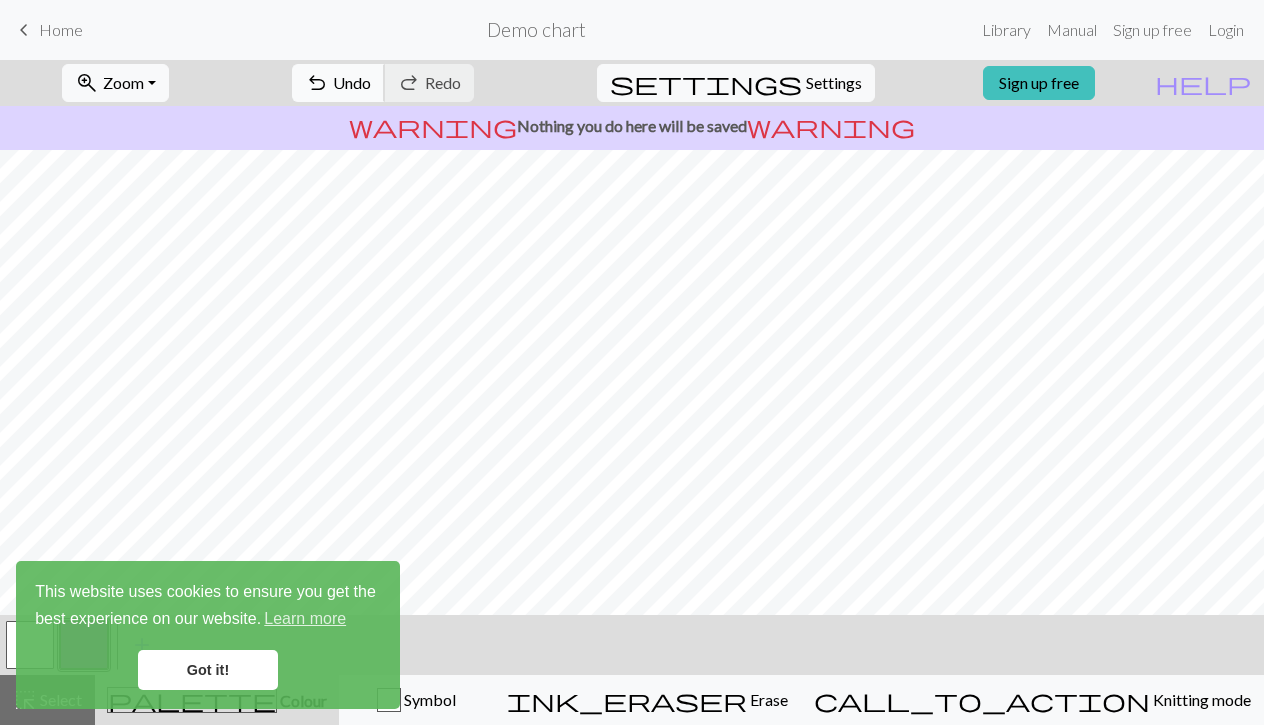 click on "Undo" at bounding box center (352, 82) 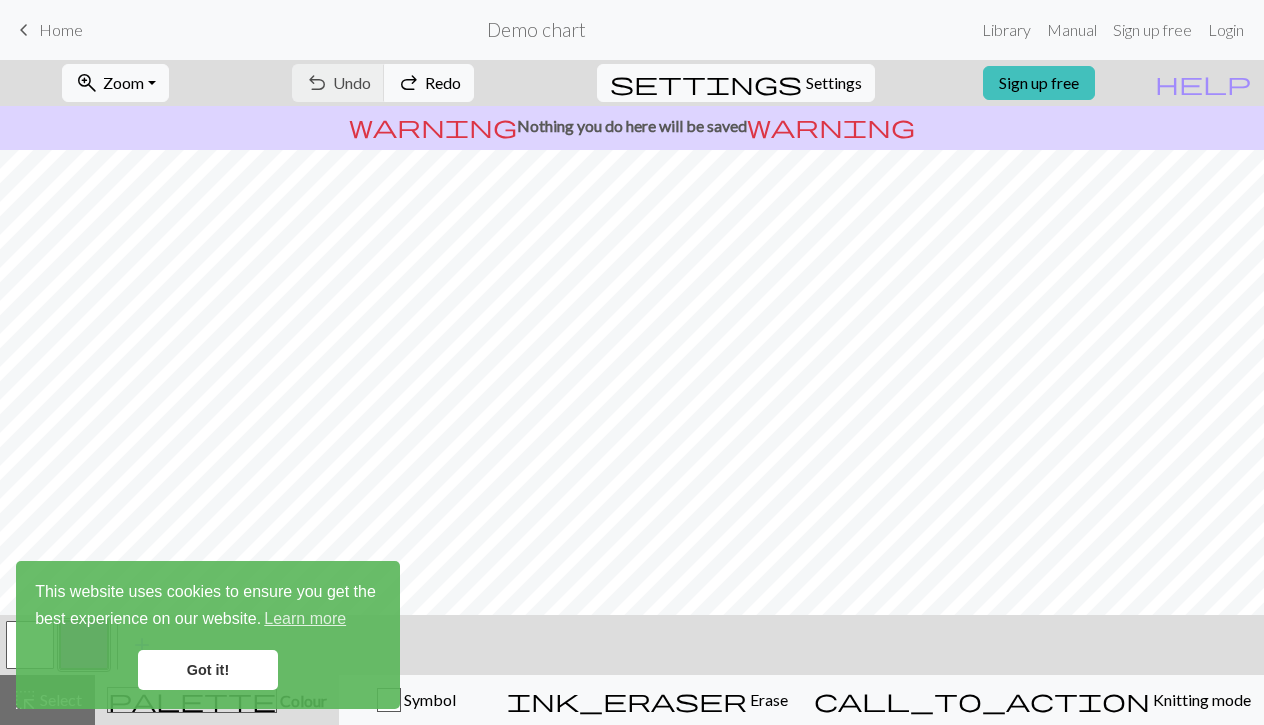 click on "undo Undo Undo redo Redo Redo" at bounding box center (383, 83) 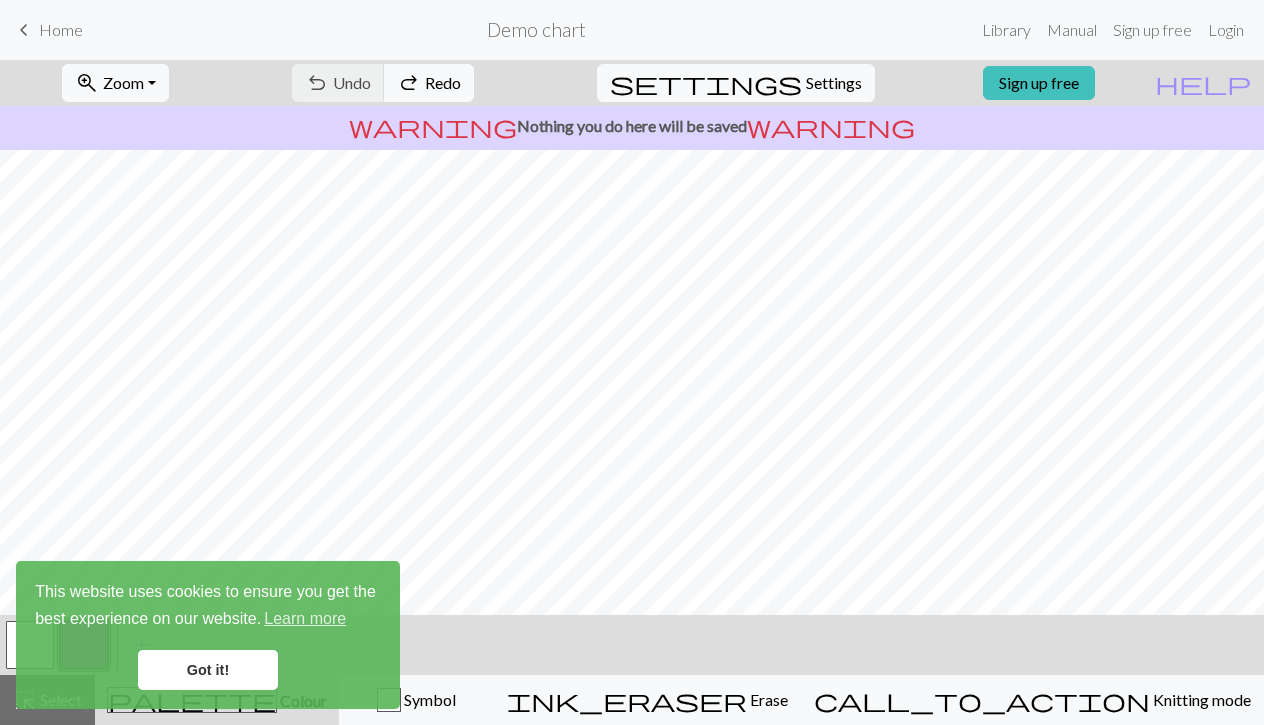 scroll, scrollTop: 0, scrollLeft: 0, axis: both 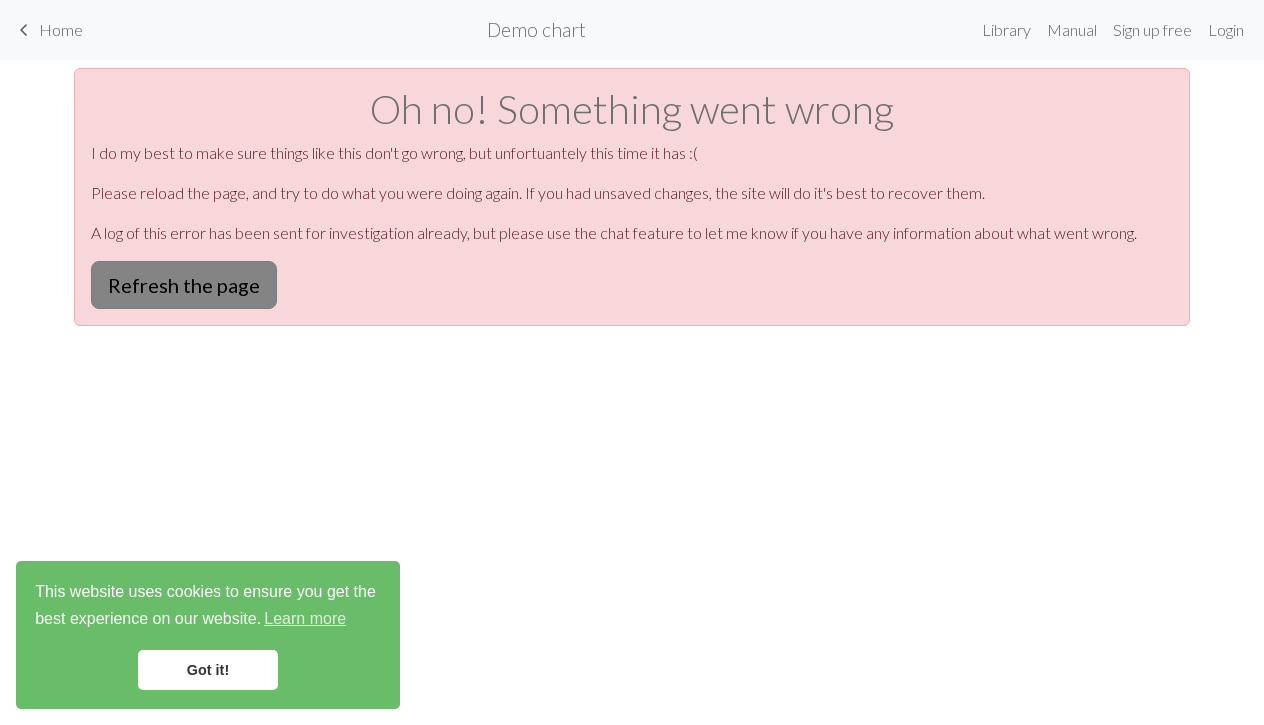 click on "Refresh the page" at bounding box center [184, 285] 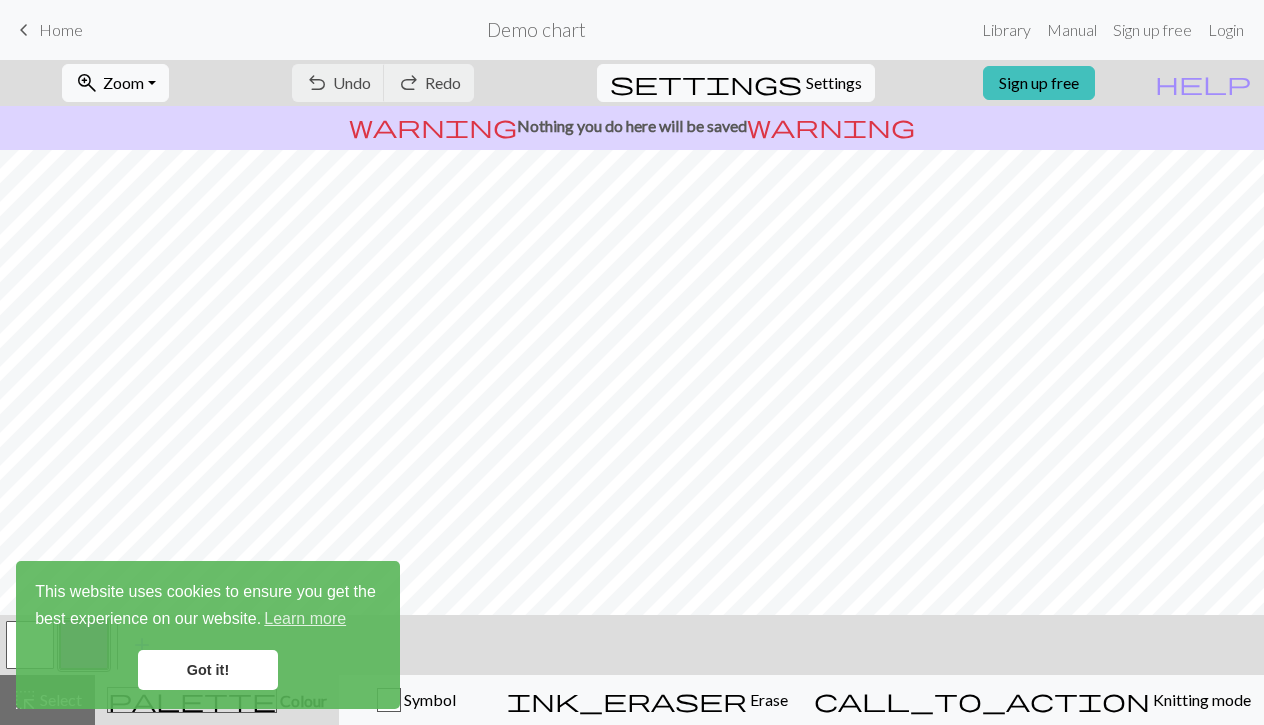 scroll, scrollTop: 0, scrollLeft: 0, axis: both 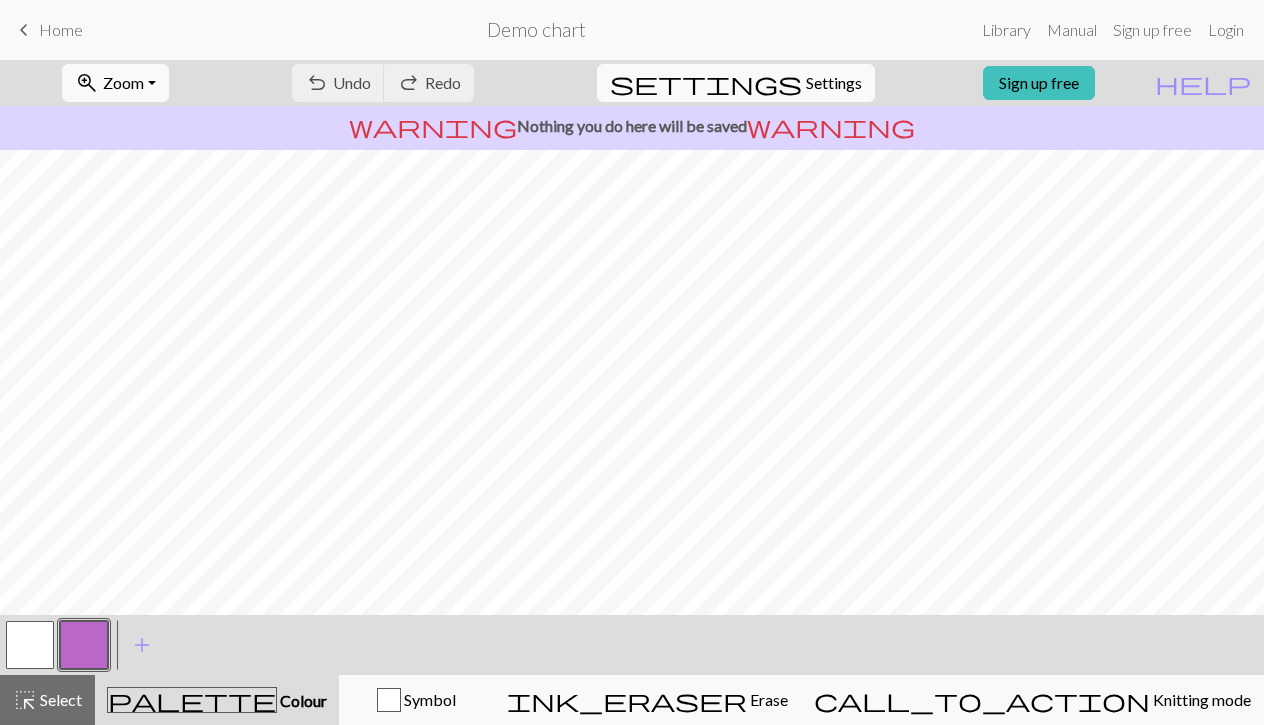 click on "Colour" at bounding box center (302, 700) 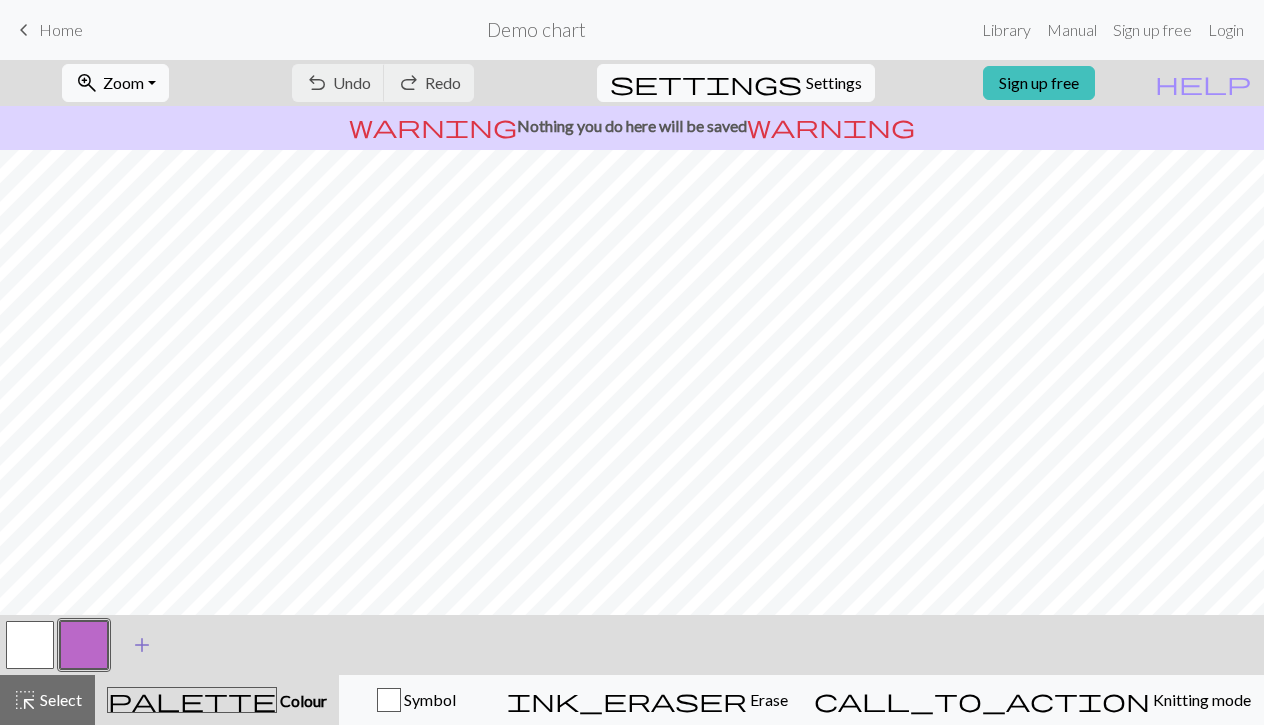 click on "add" at bounding box center (142, 645) 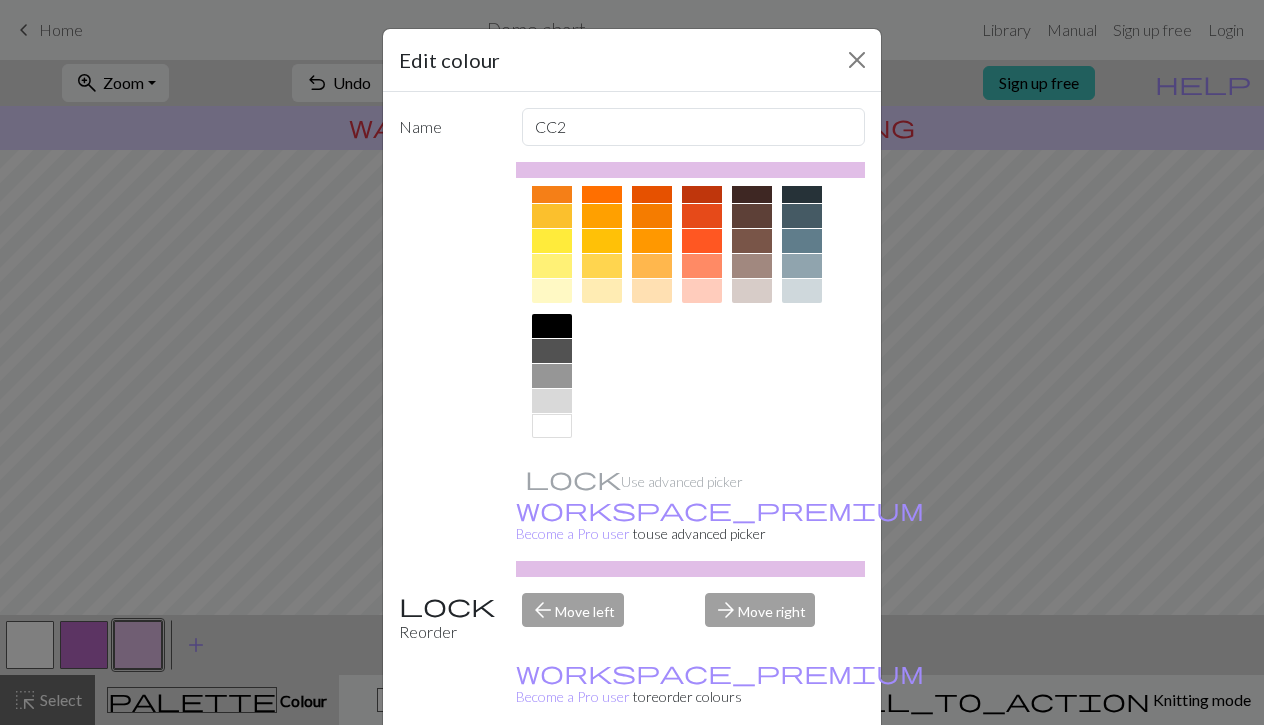 scroll, scrollTop: 293, scrollLeft: 0, axis: vertical 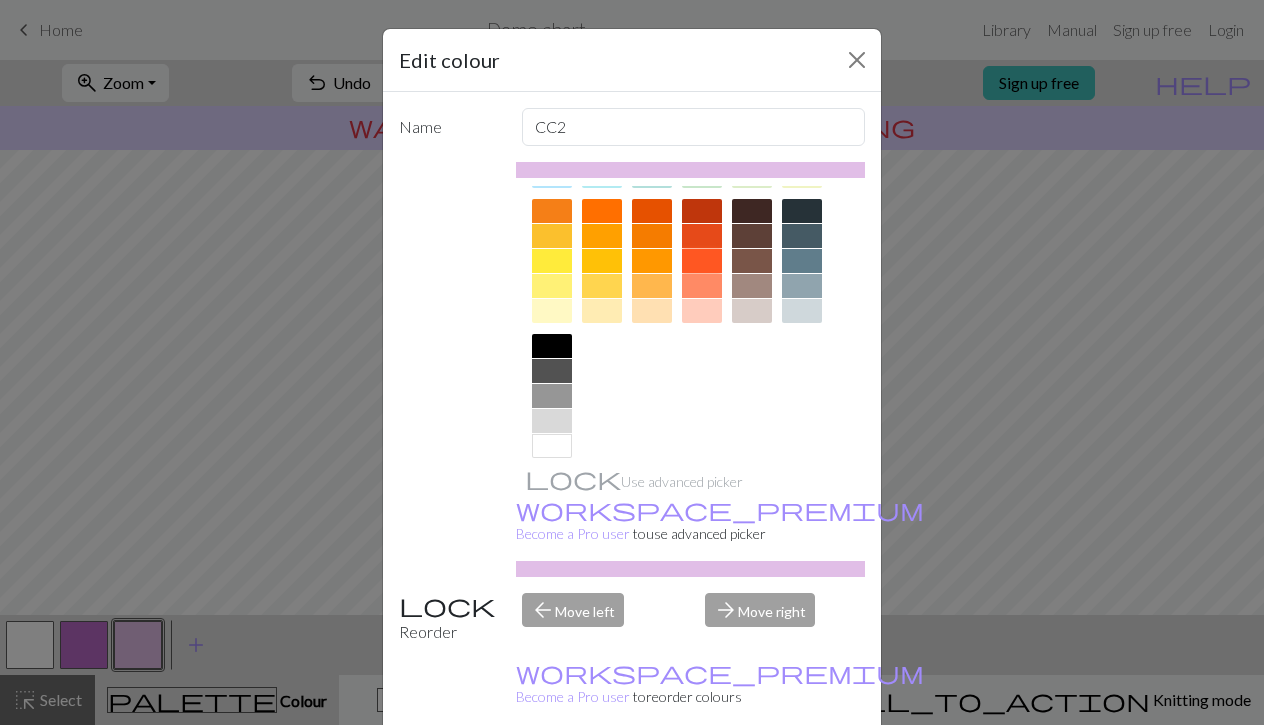 click at bounding box center (702, 261) 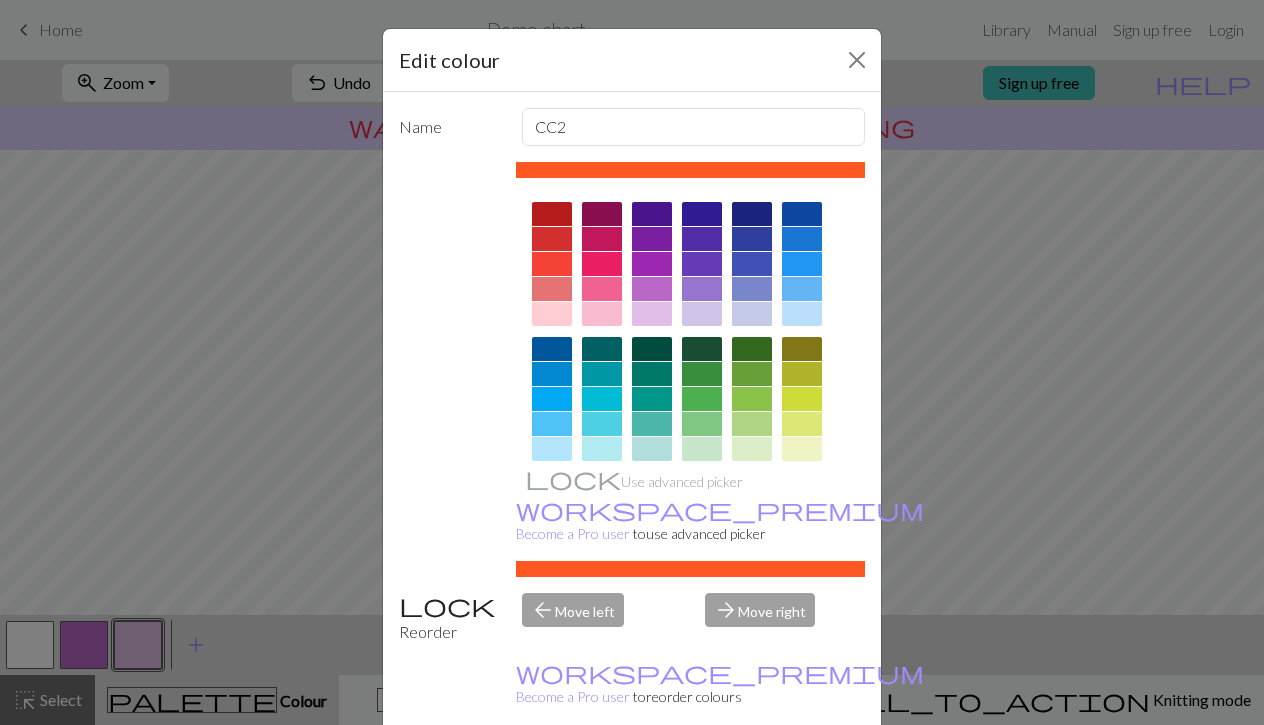 scroll, scrollTop: 0, scrollLeft: 0, axis: both 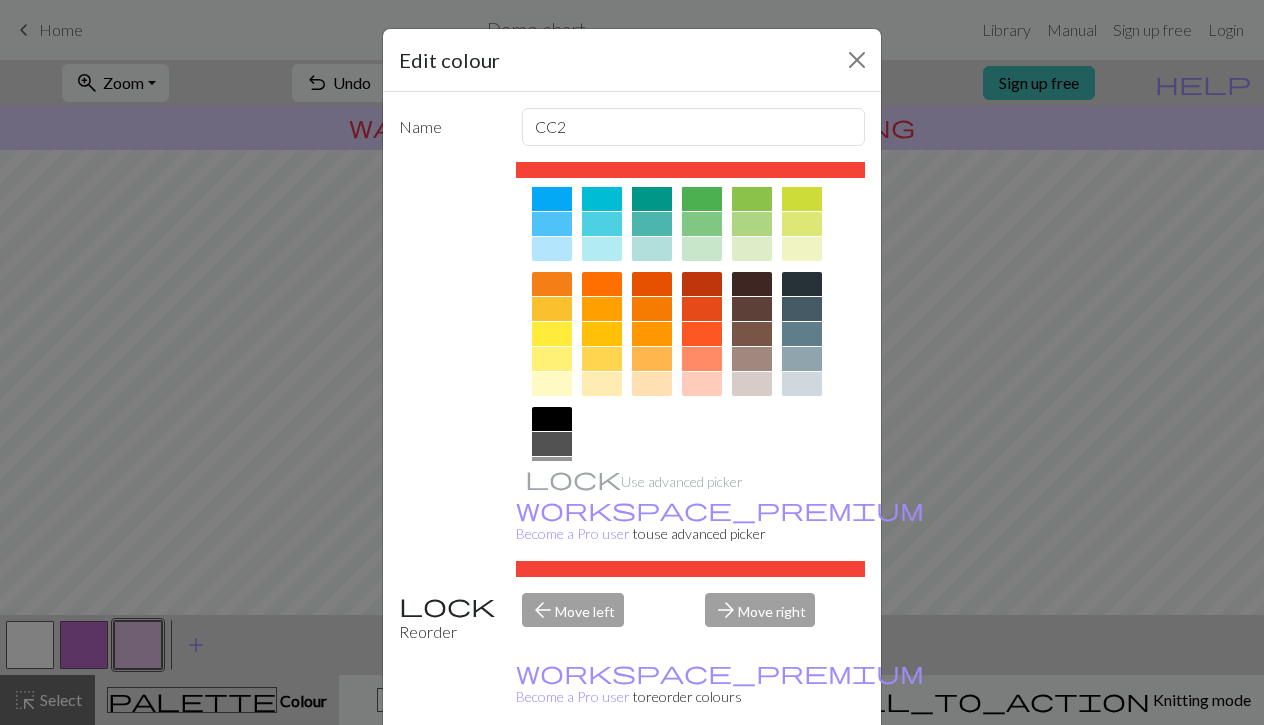 click at bounding box center (702, 334) 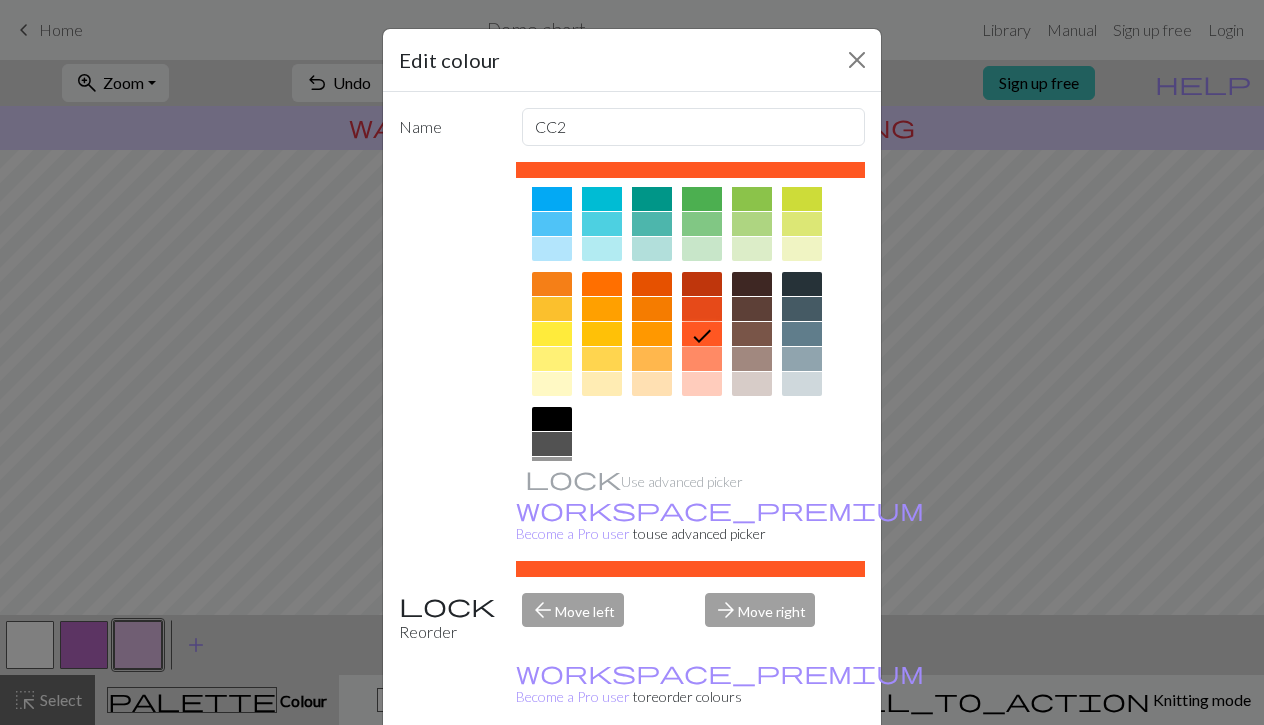 click on "Done" at bounding box center (752, 776) 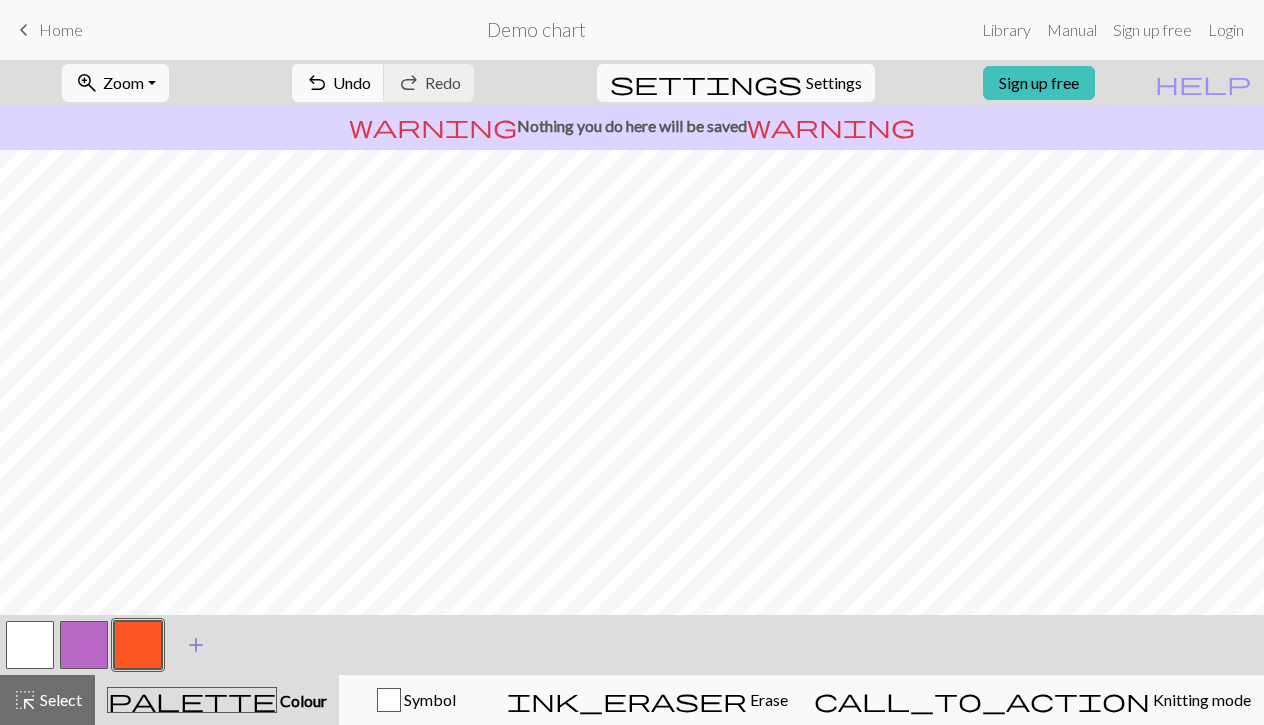 click on "add Add a  colour" at bounding box center (196, 645) 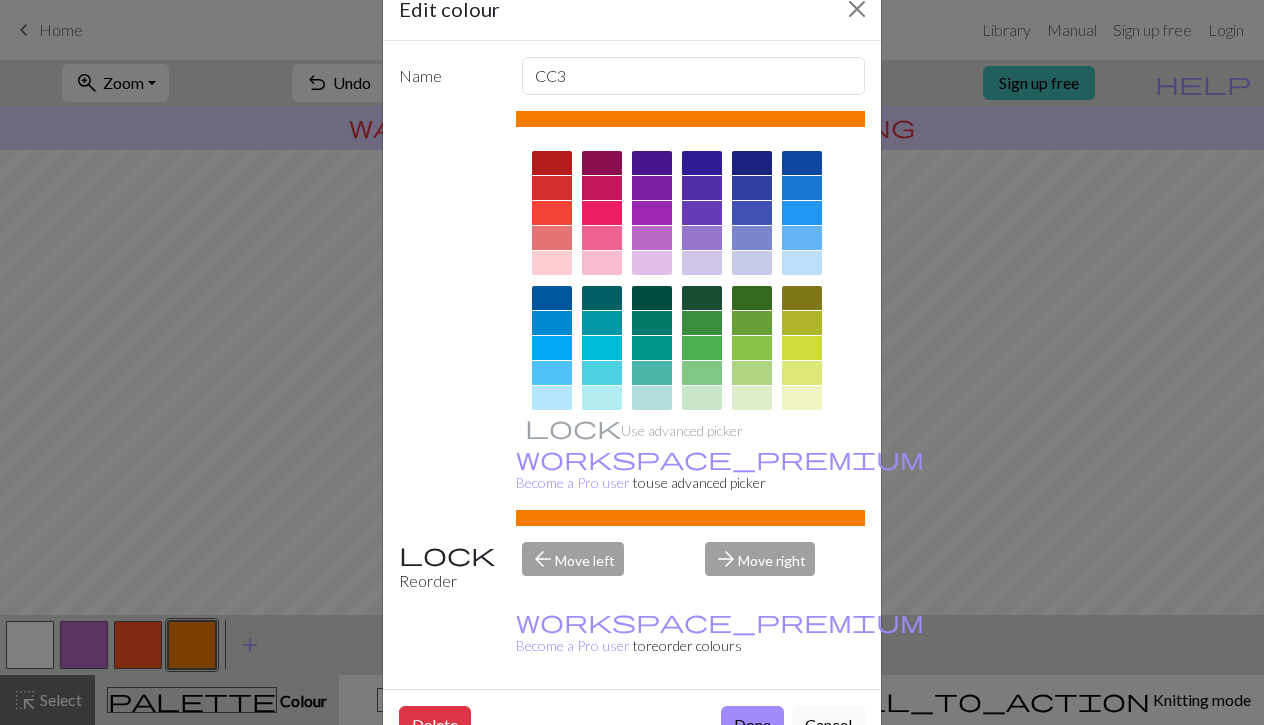 scroll, scrollTop: 30, scrollLeft: 0, axis: vertical 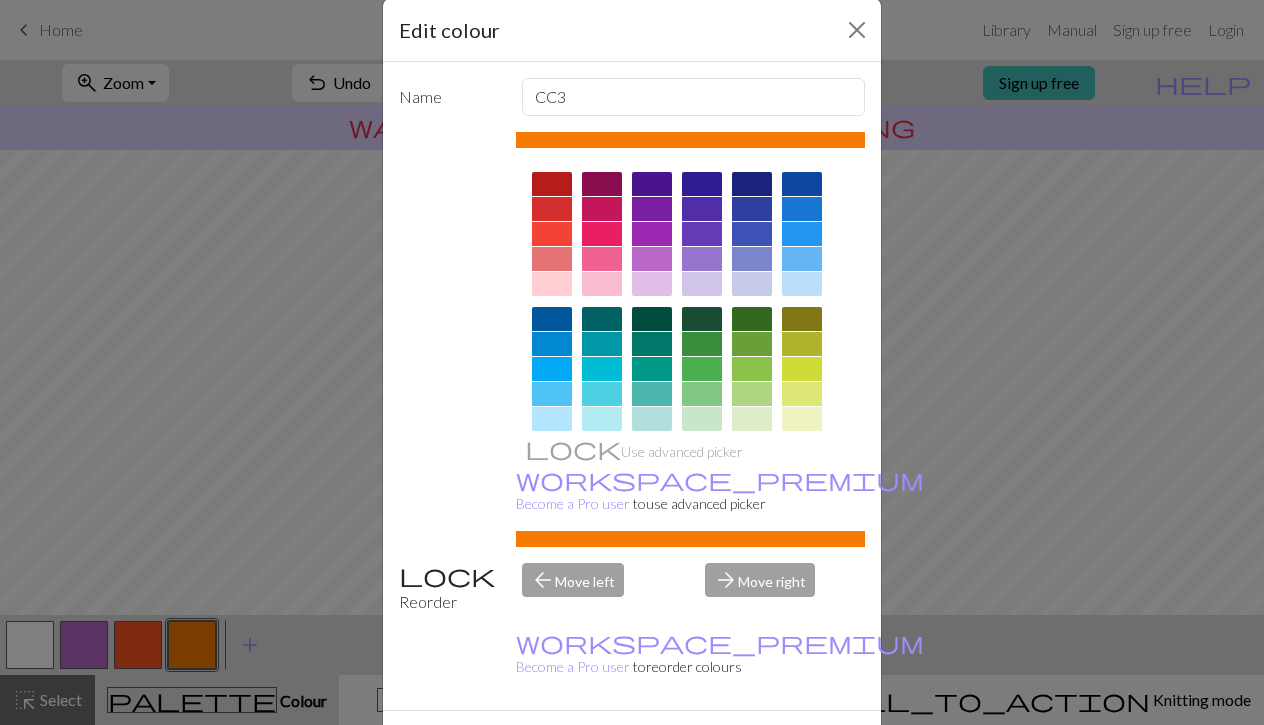click on "Edit colour Name CC3 Use advanced picker workspace_premium Become a Pro user   to  use advanced picker Reorder arrow_back Move left arrow_forward Move right workspace_premium Become a Pro user   to  reorder colours Delete Done Cancel" at bounding box center [632, 362] 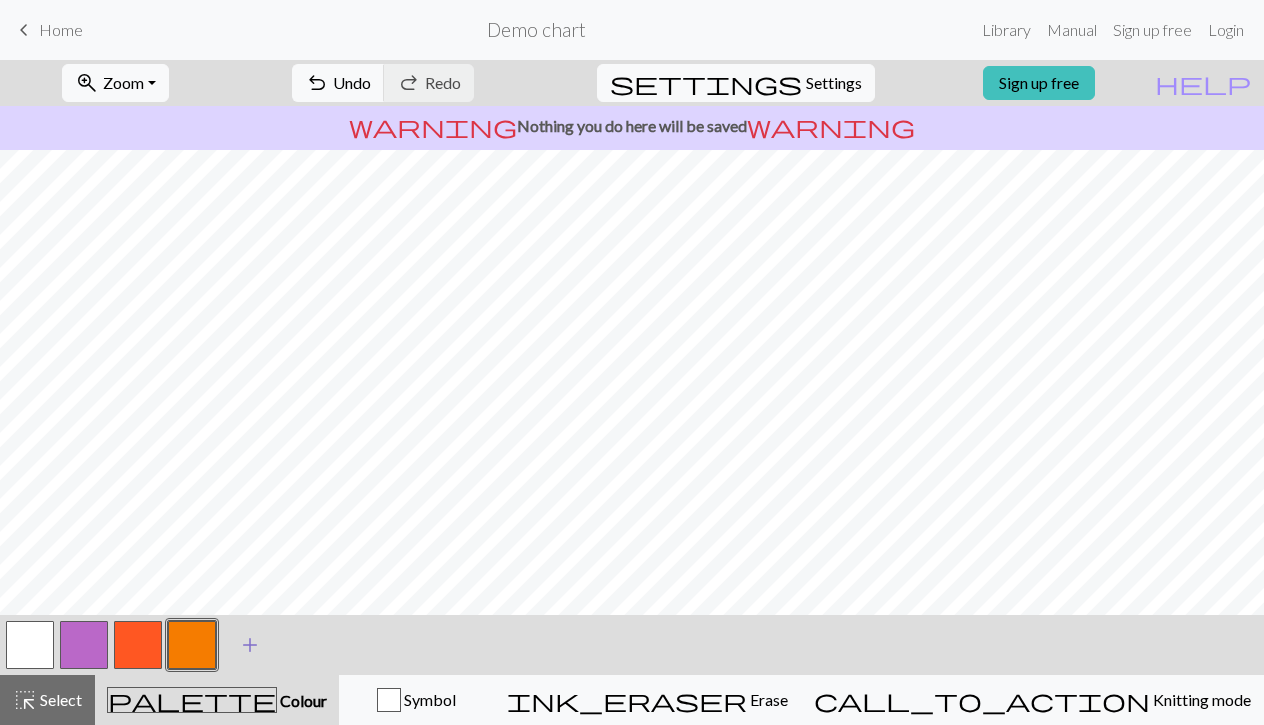 click on "add" at bounding box center [250, 645] 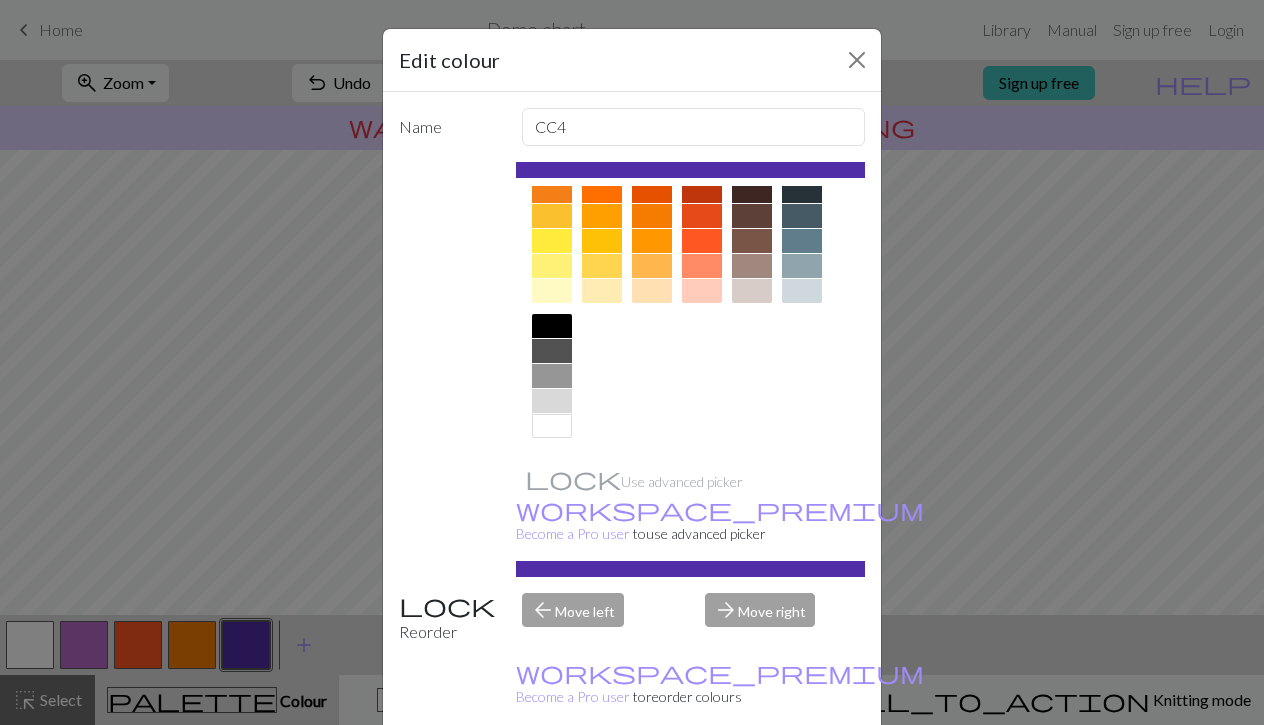 scroll, scrollTop: 293, scrollLeft: 0, axis: vertical 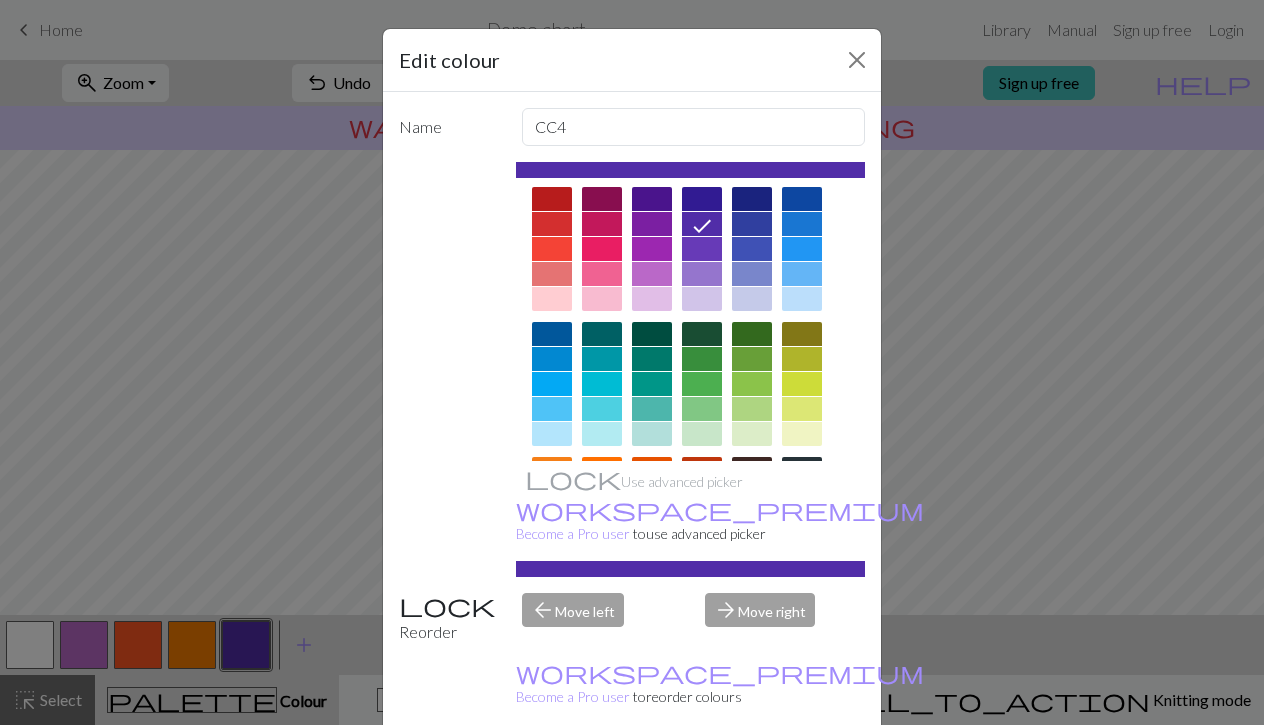 click at bounding box center (802, 274) 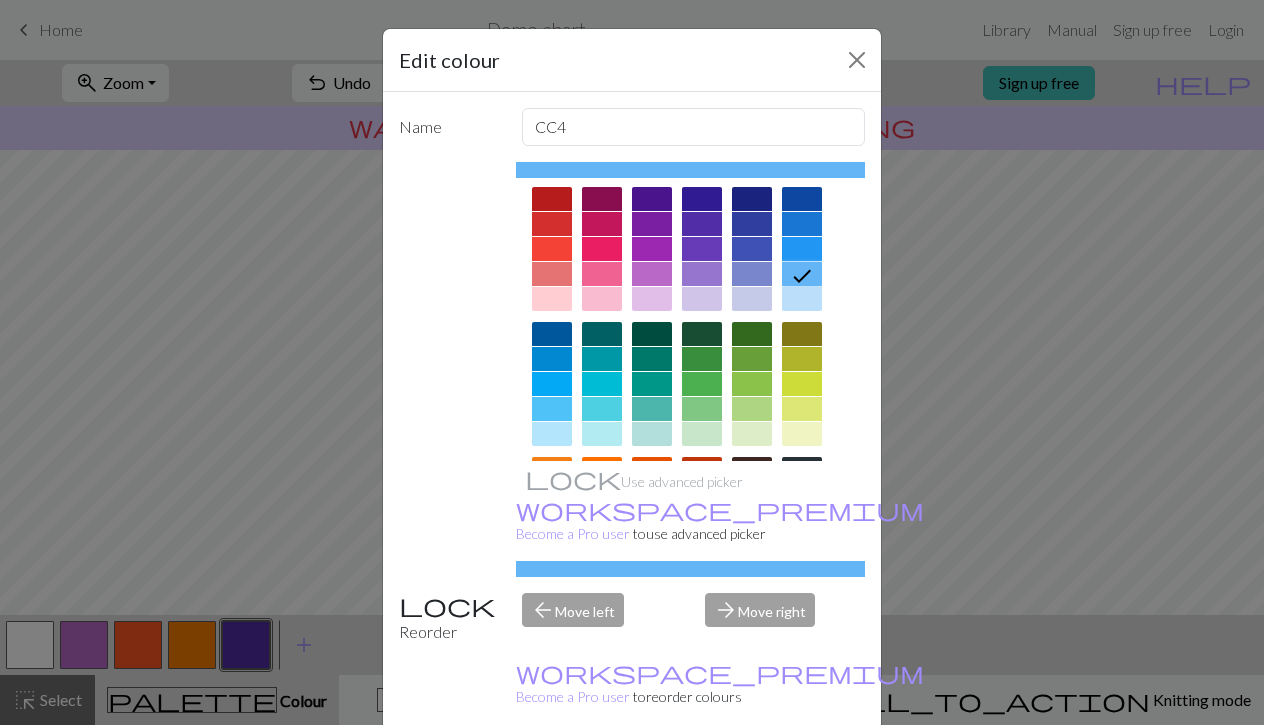 click on "Done" at bounding box center [752, 776] 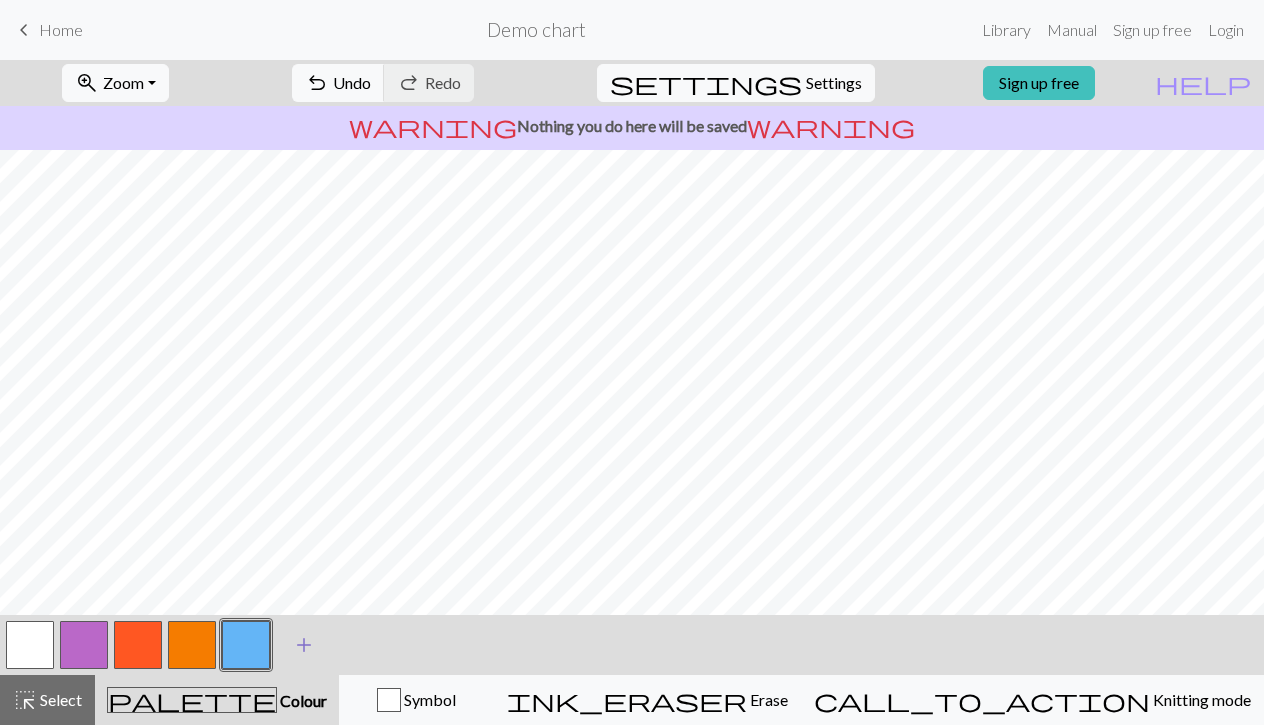 click on "add" at bounding box center [304, 645] 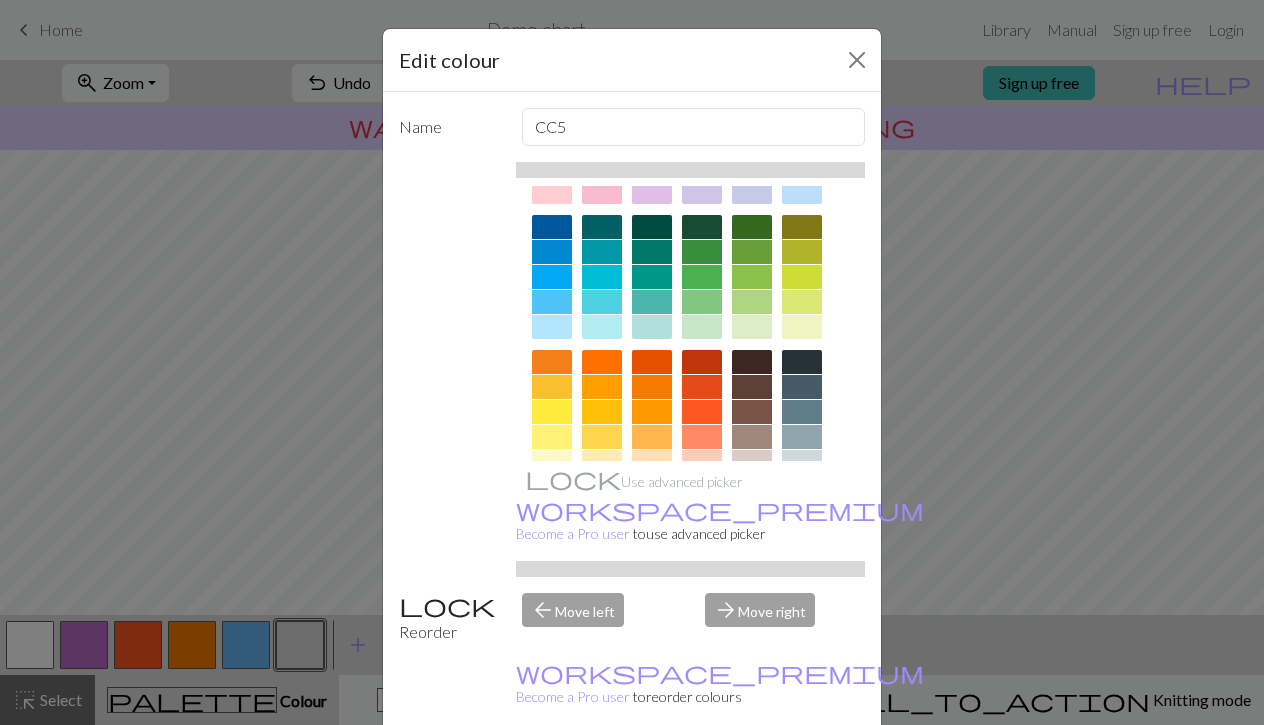 scroll, scrollTop: 293, scrollLeft: 0, axis: vertical 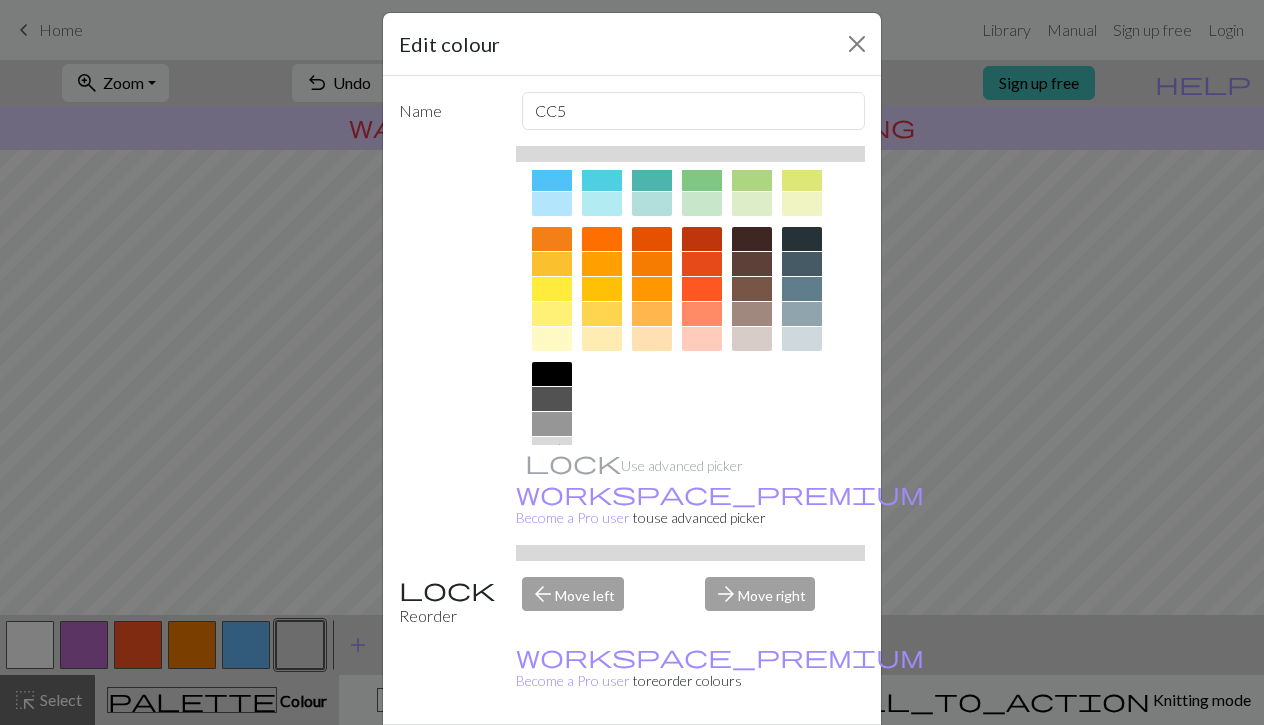 click at bounding box center (702, 339) 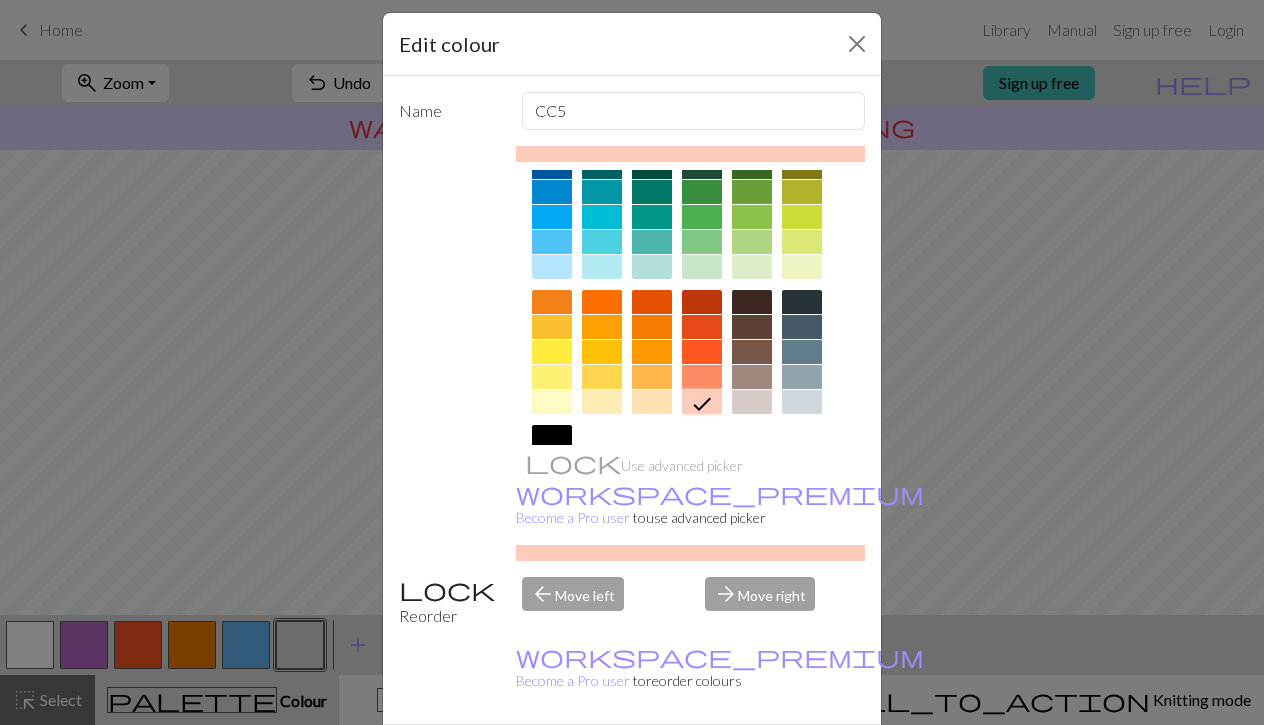 scroll, scrollTop: 156, scrollLeft: 0, axis: vertical 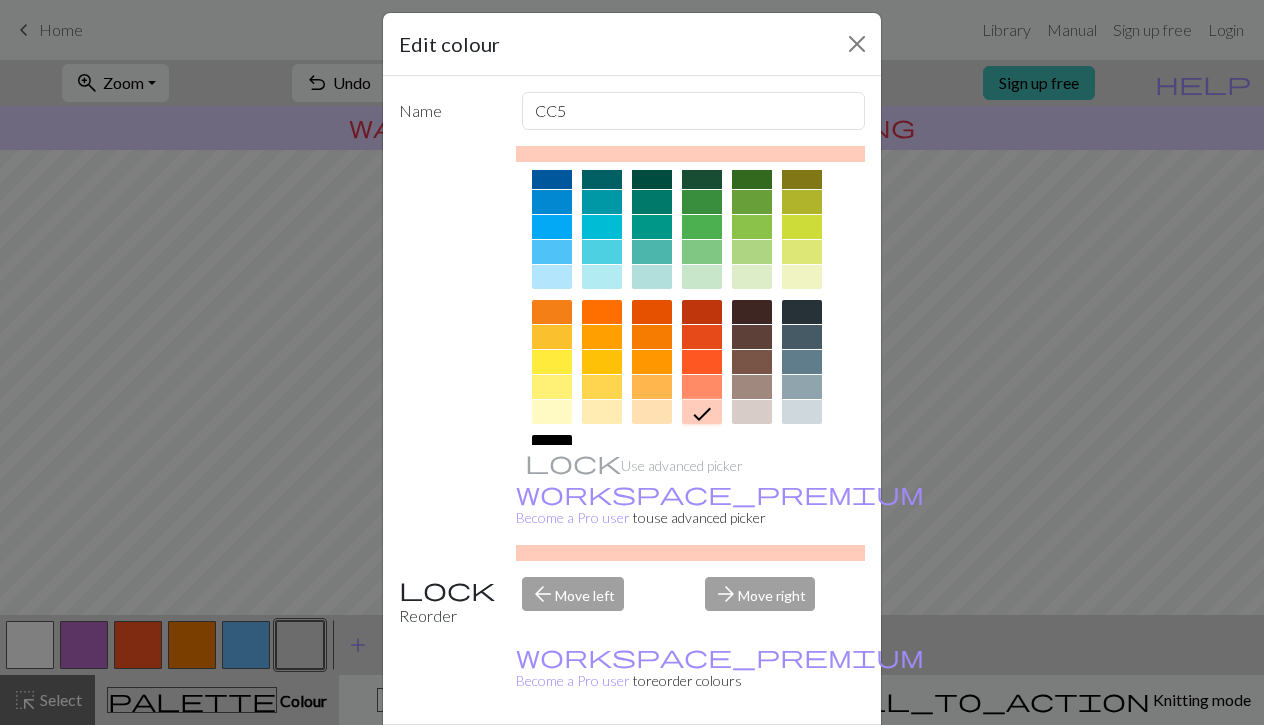 click at bounding box center [602, 412] 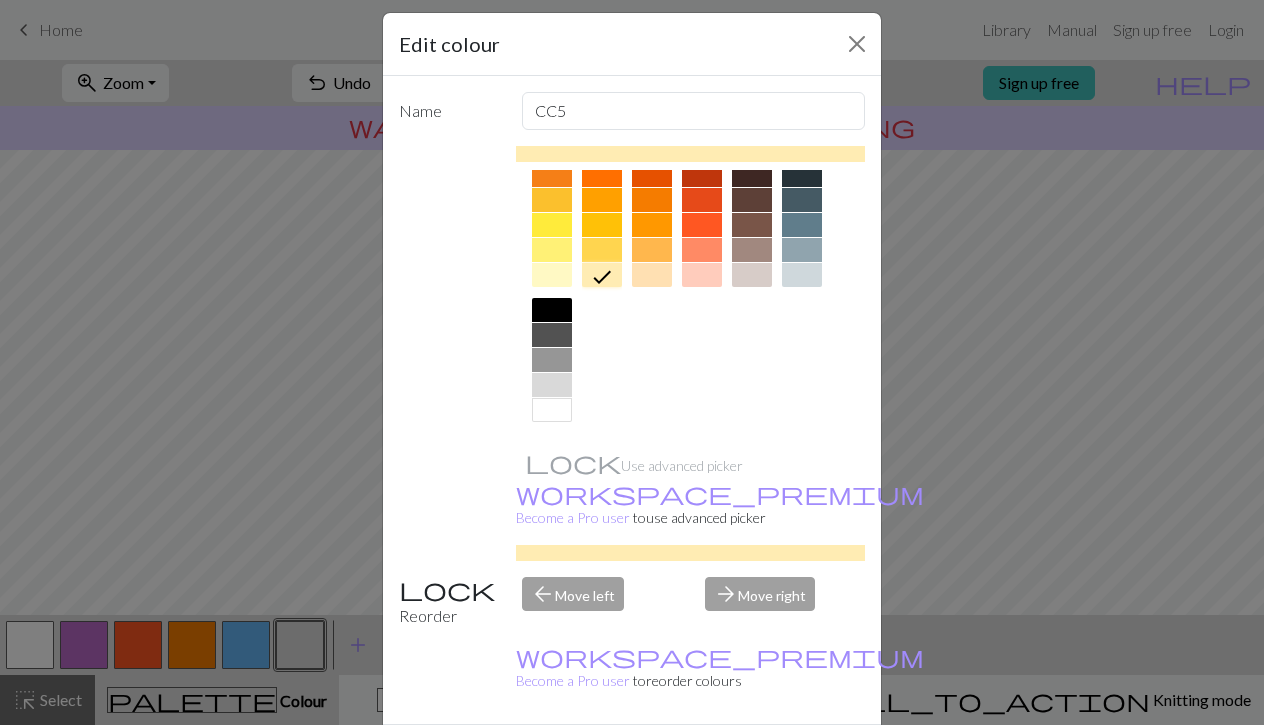 scroll, scrollTop: 293, scrollLeft: 0, axis: vertical 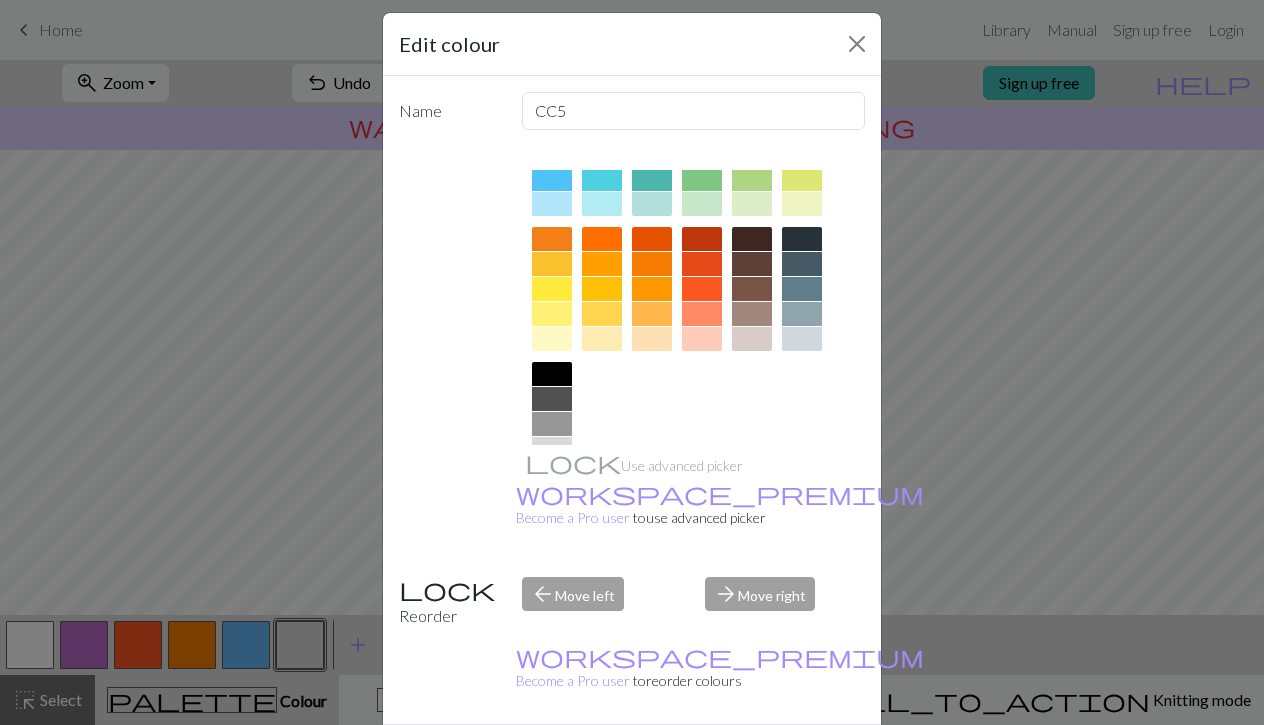 click at bounding box center (552, 339) 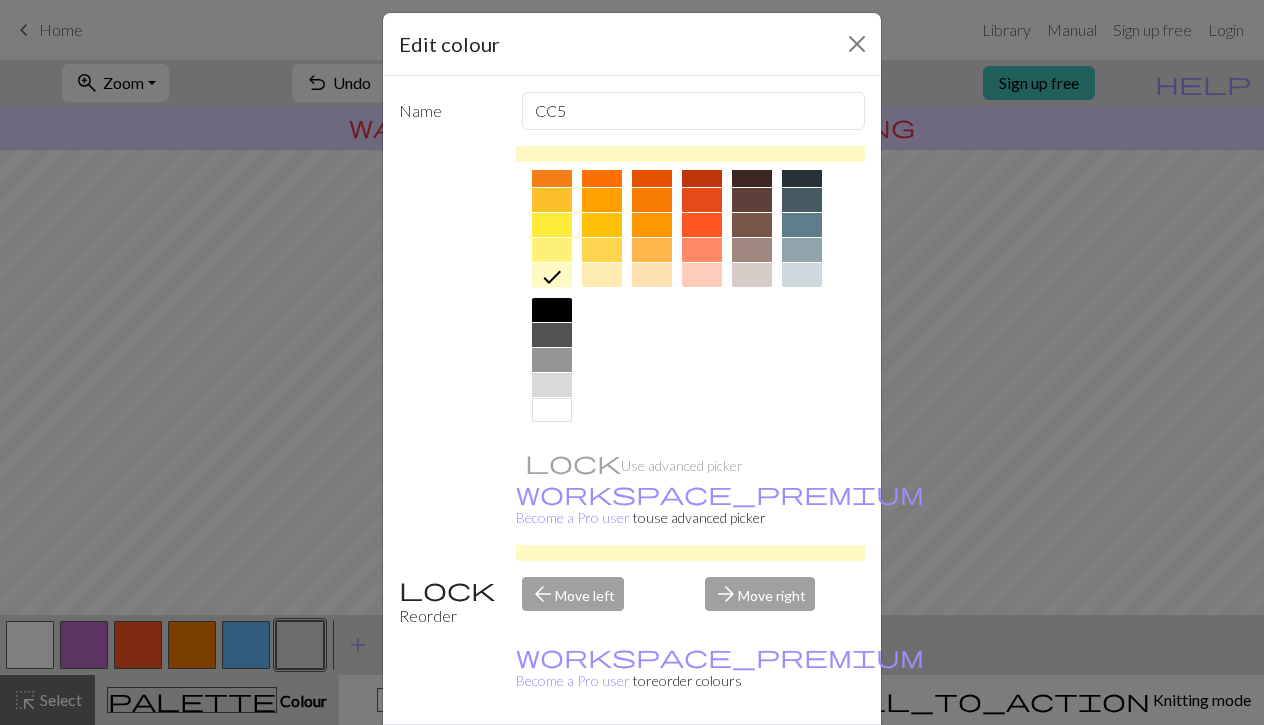 scroll, scrollTop: 293, scrollLeft: 0, axis: vertical 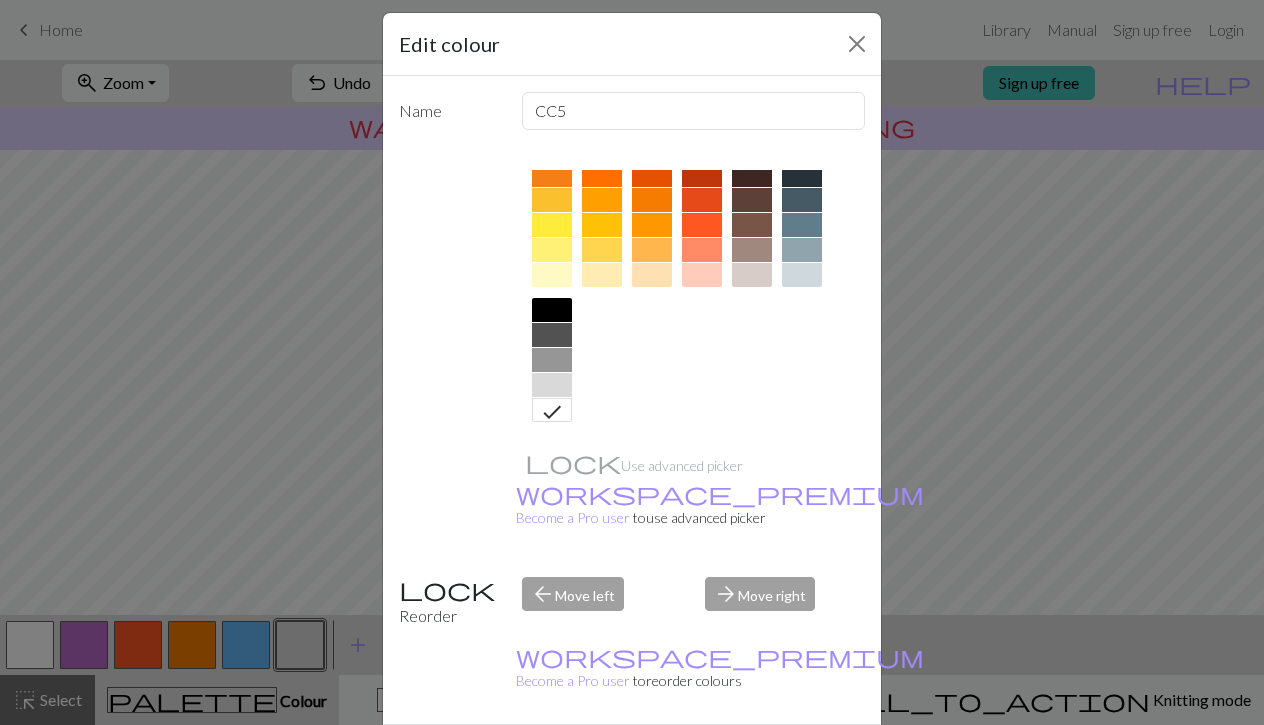 click on "Done" at bounding box center (752, 760) 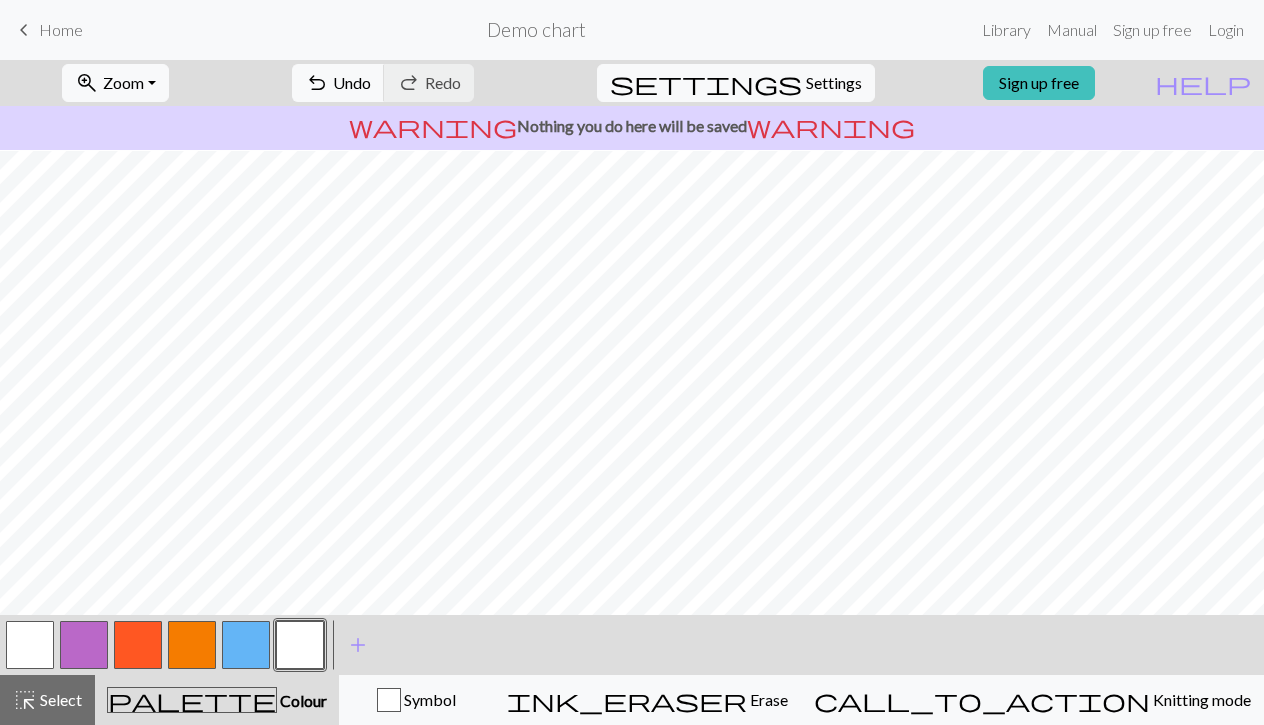 scroll, scrollTop: 265, scrollLeft: 0, axis: vertical 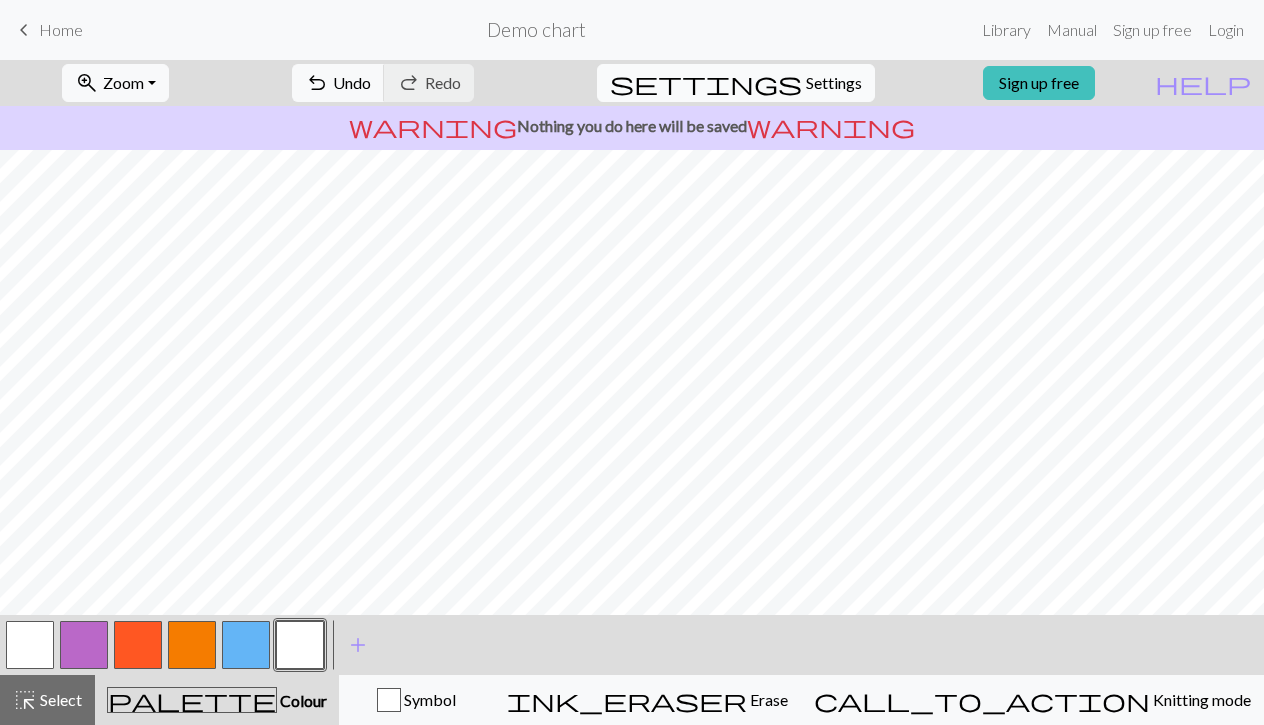 click on "Settings" at bounding box center (834, 83) 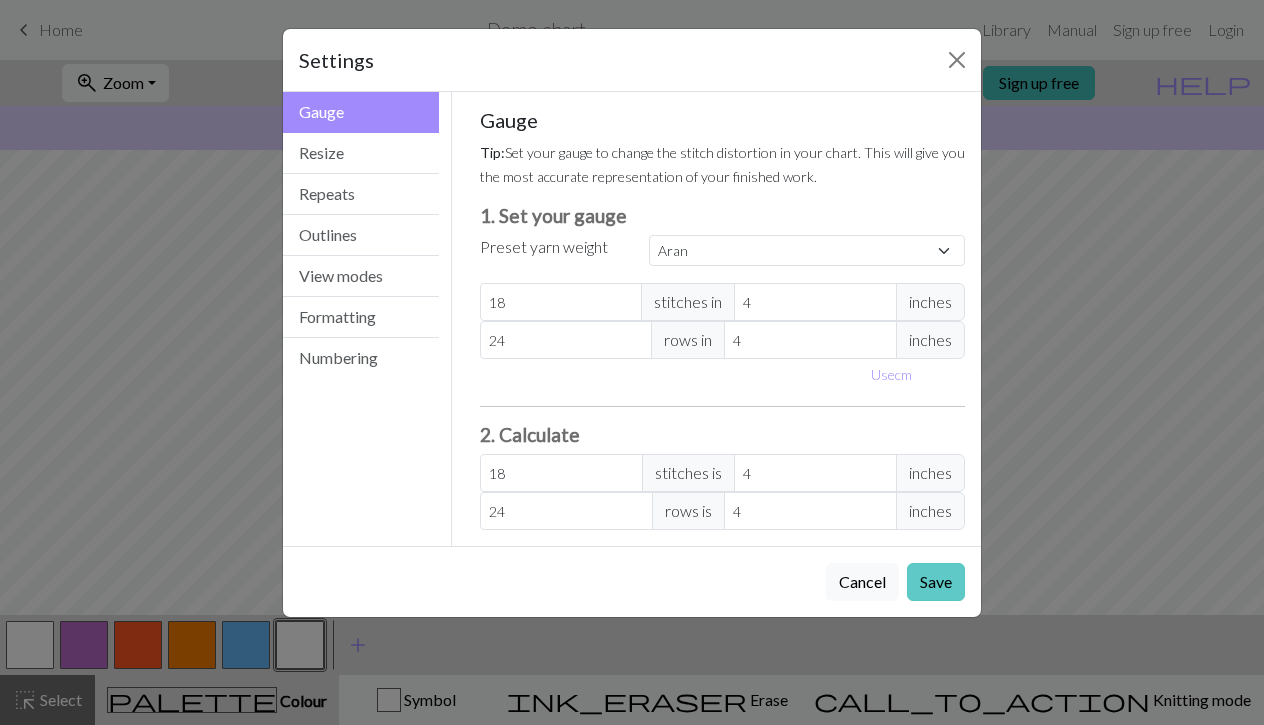 click on "Save" at bounding box center [936, 582] 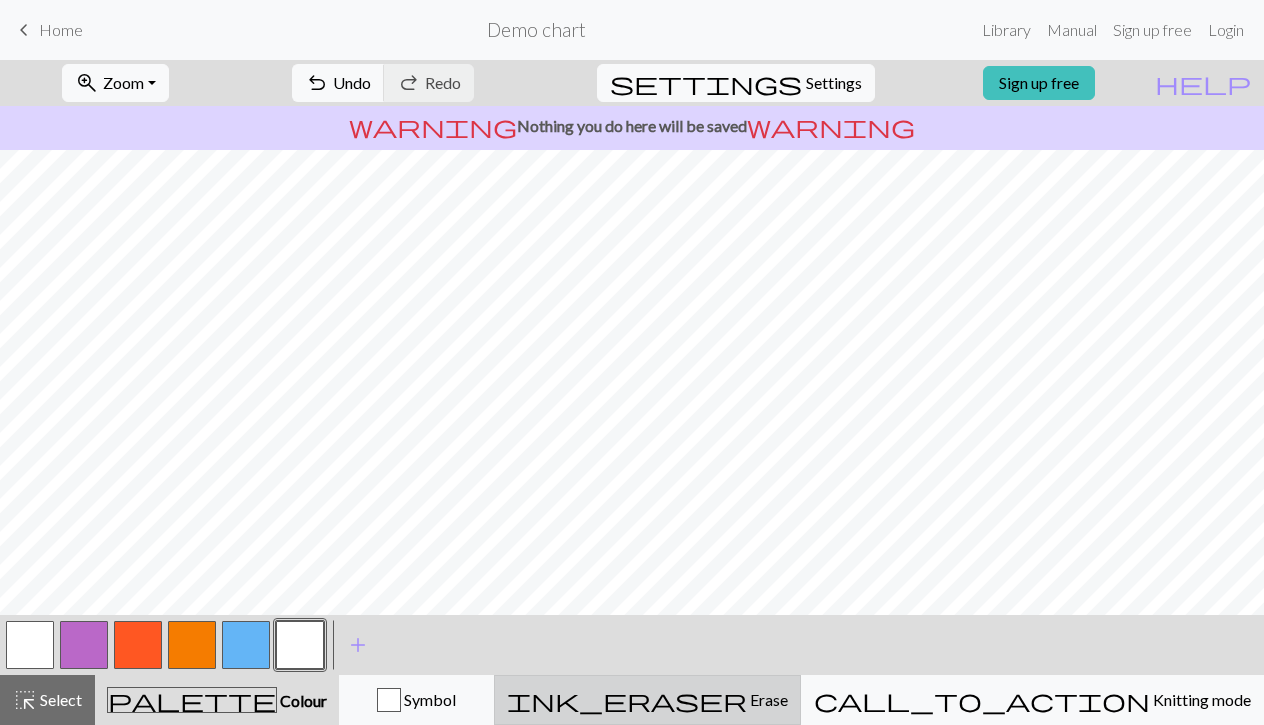 click on "Erase" at bounding box center [767, 699] 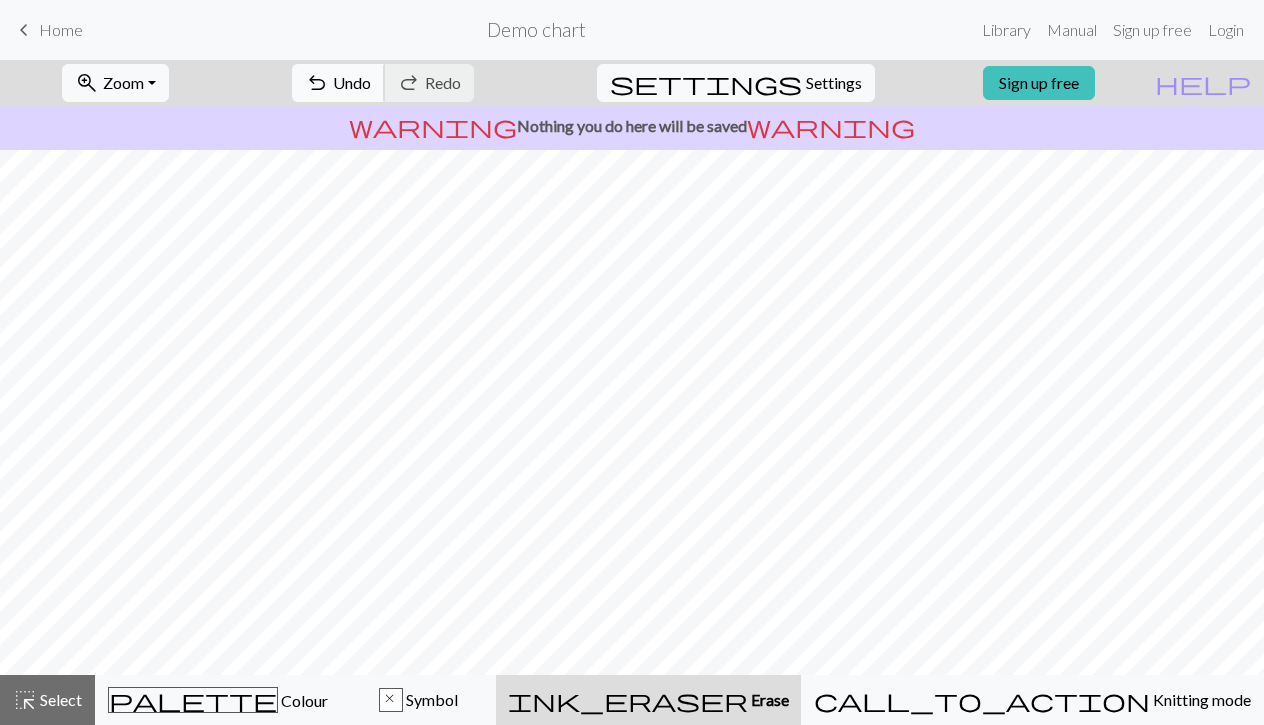 click on "Undo" at bounding box center [352, 82] 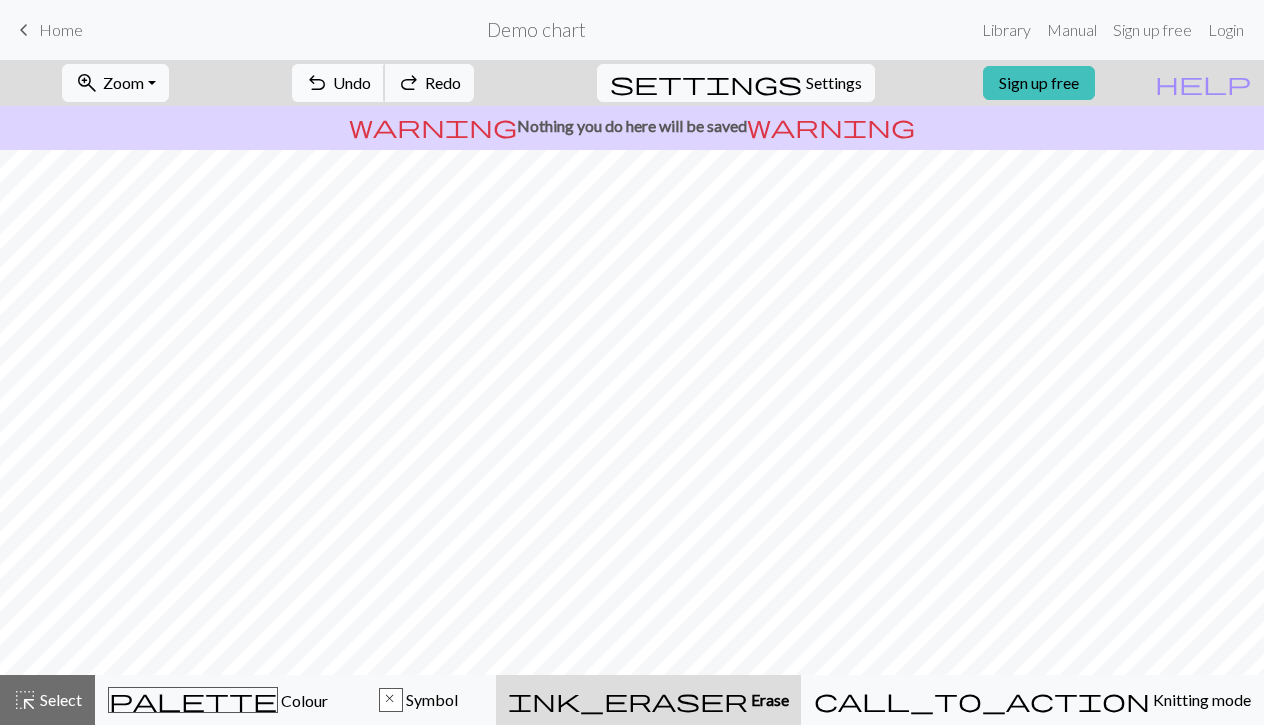 click on "Undo" at bounding box center (352, 82) 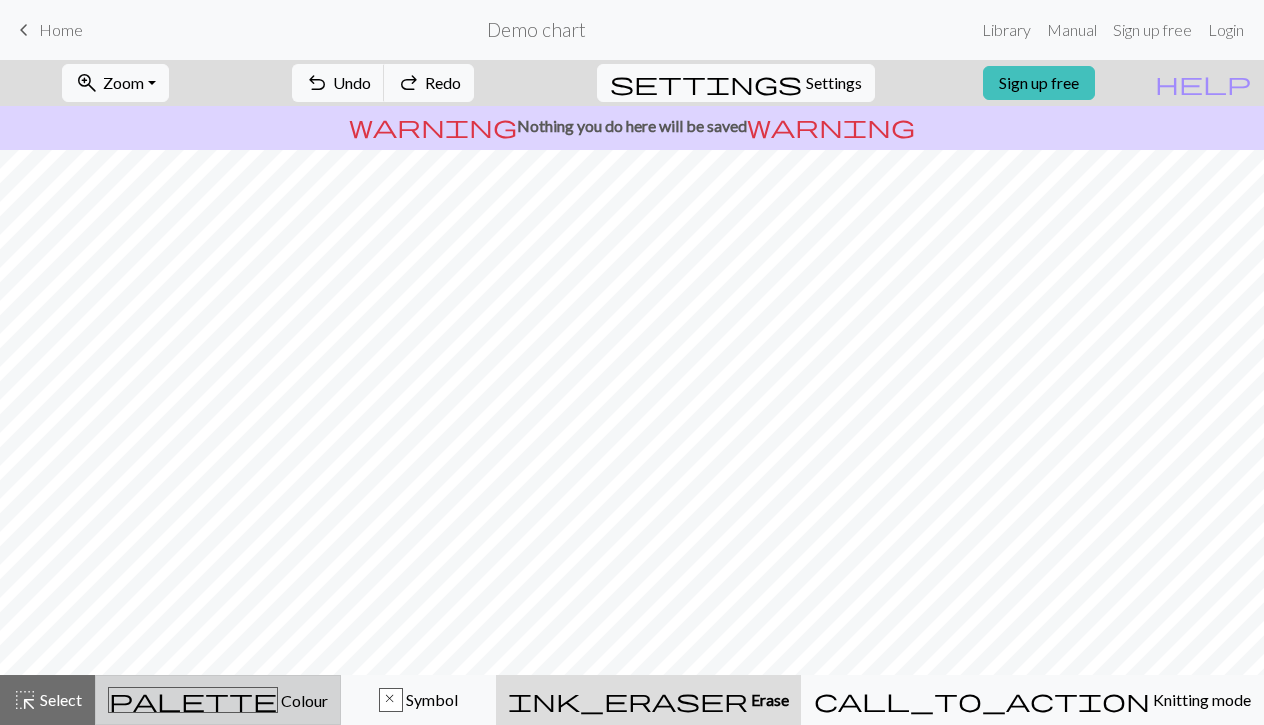 click on "Colour" at bounding box center [303, 700] 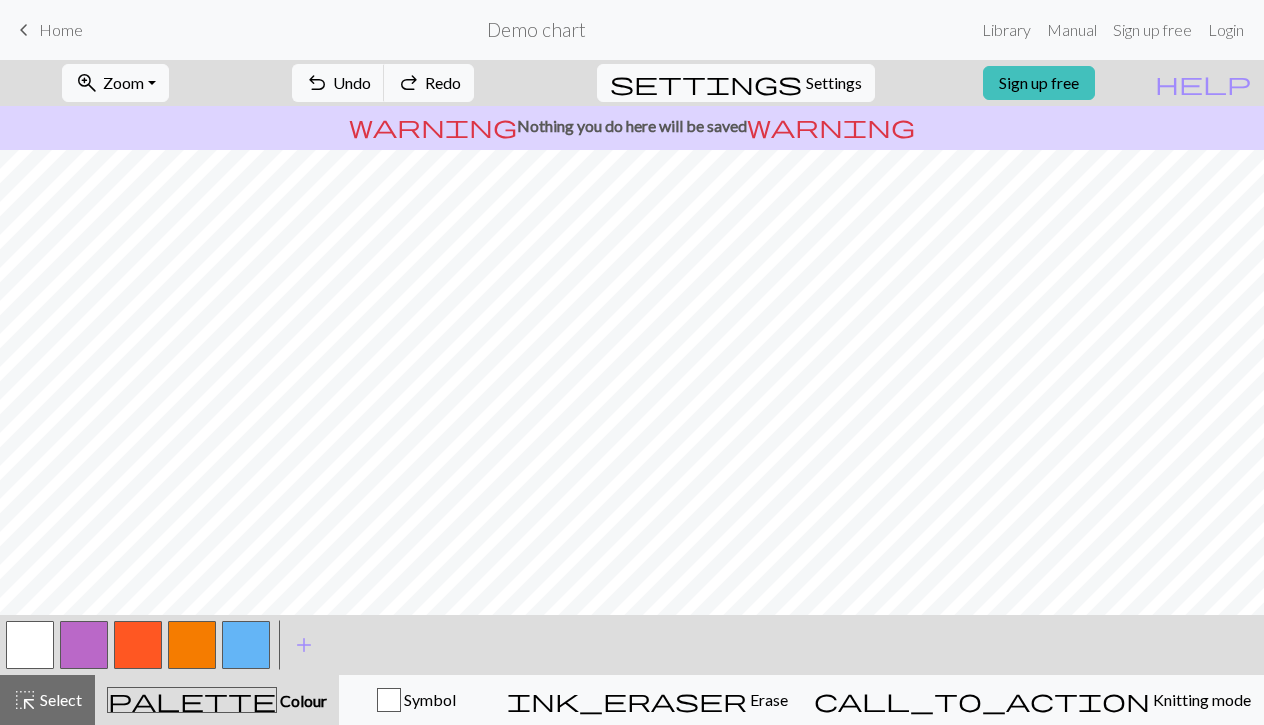 click at bounding box center [30, 645] 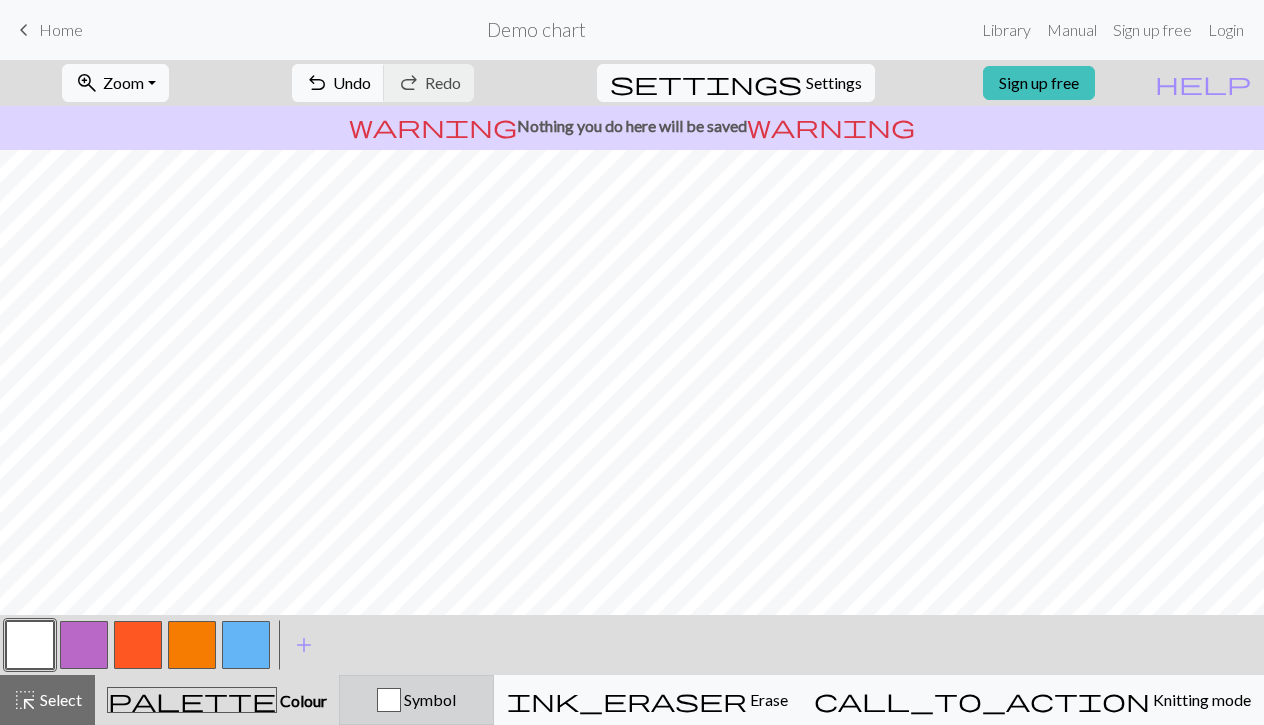 click on "Symbol" at bounding box center (428, 699) 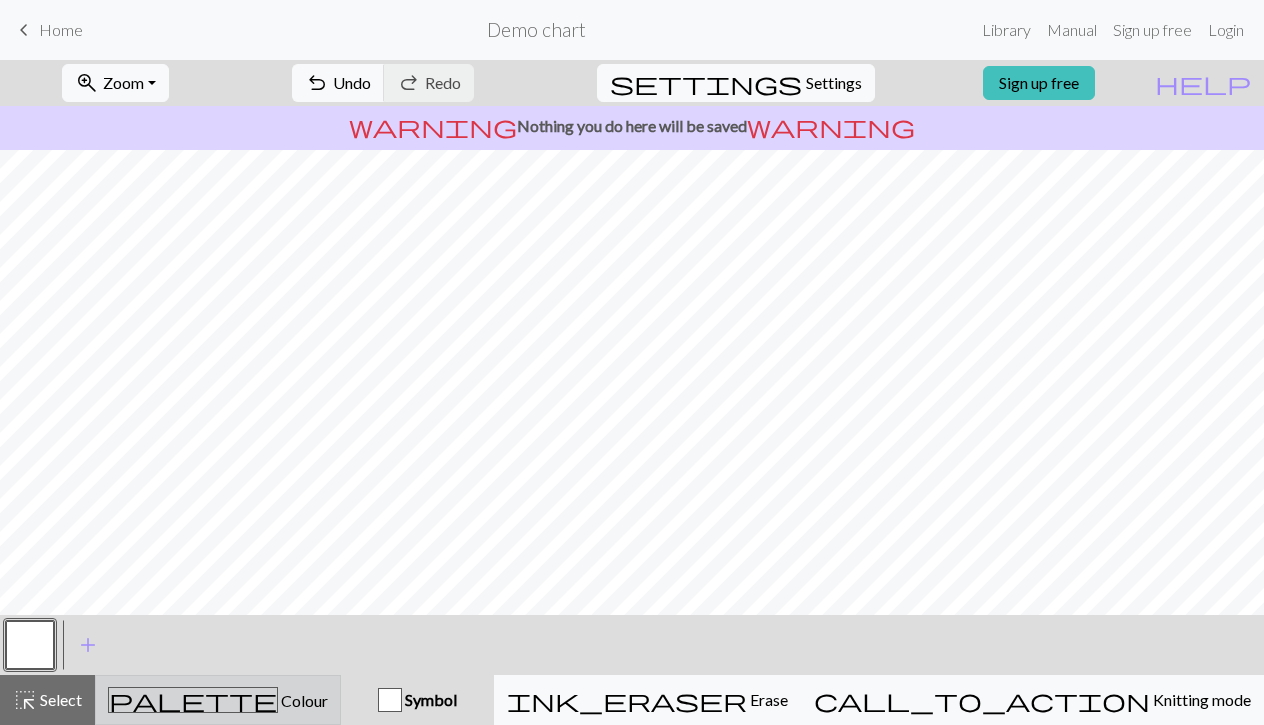 click on "palette   Colour   Colour" at bounding box center [218, 700] 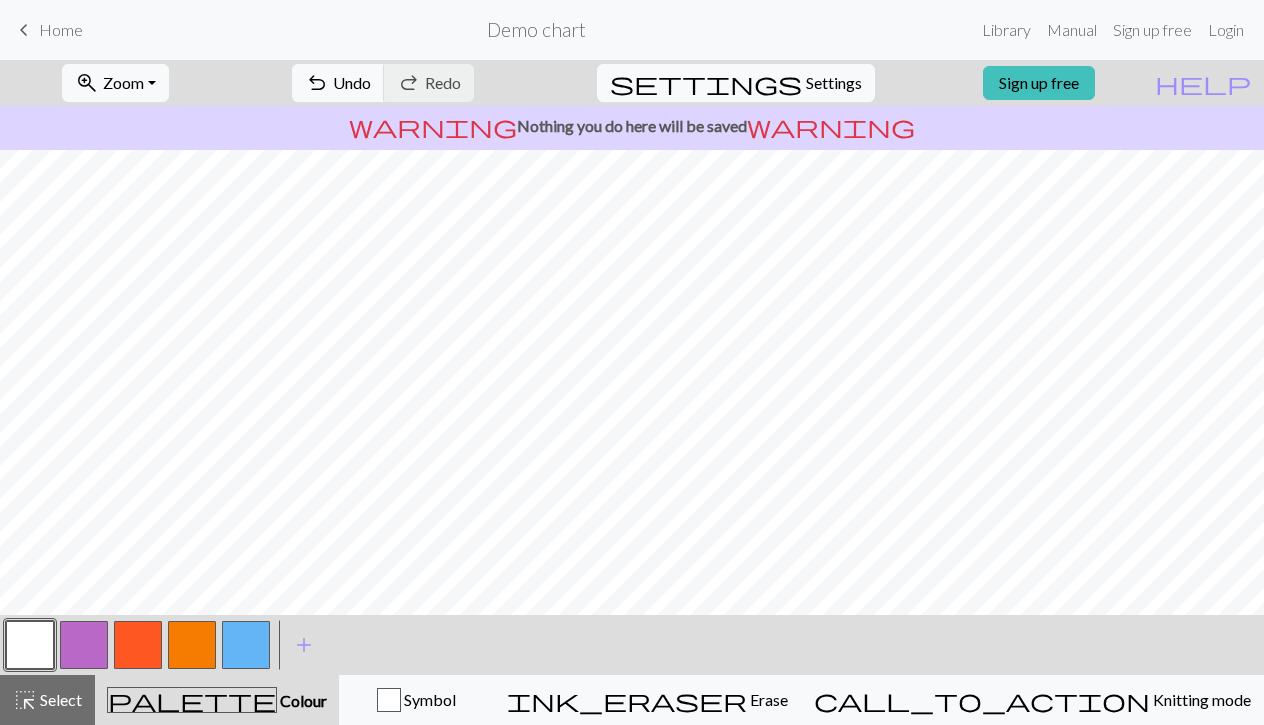 click at bounding box center (192, 645) 